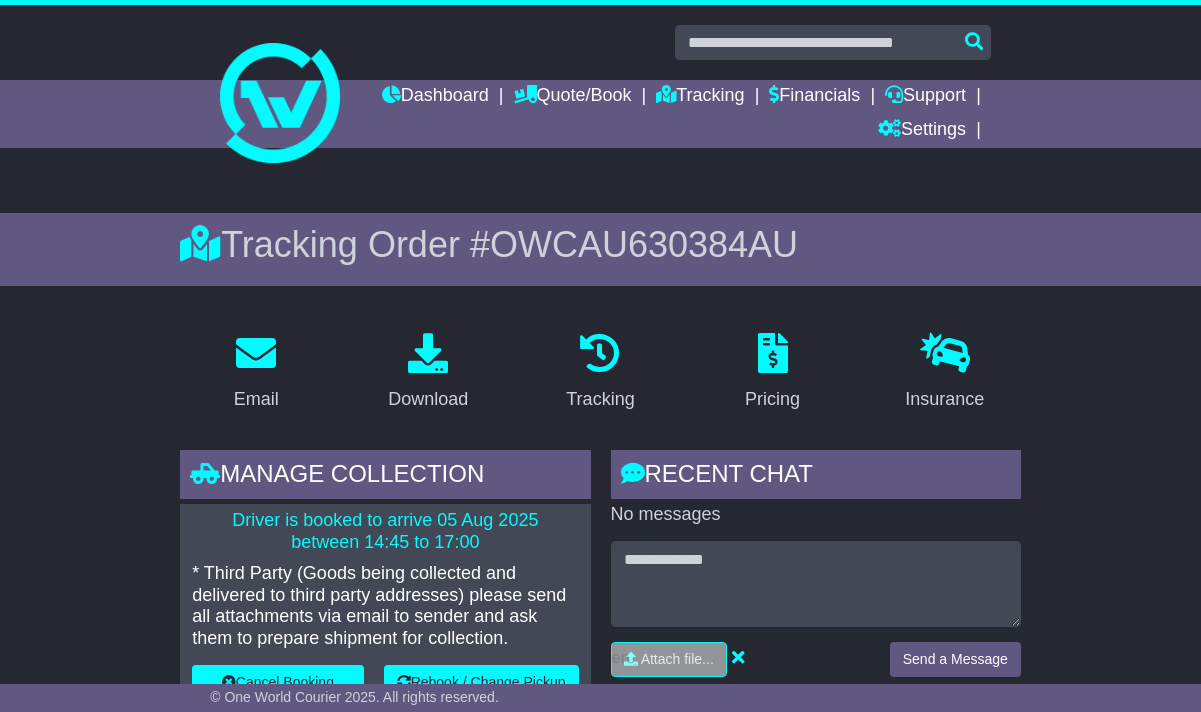 scroll, scrollTop: 0, scrollLeft: 0, axis: both 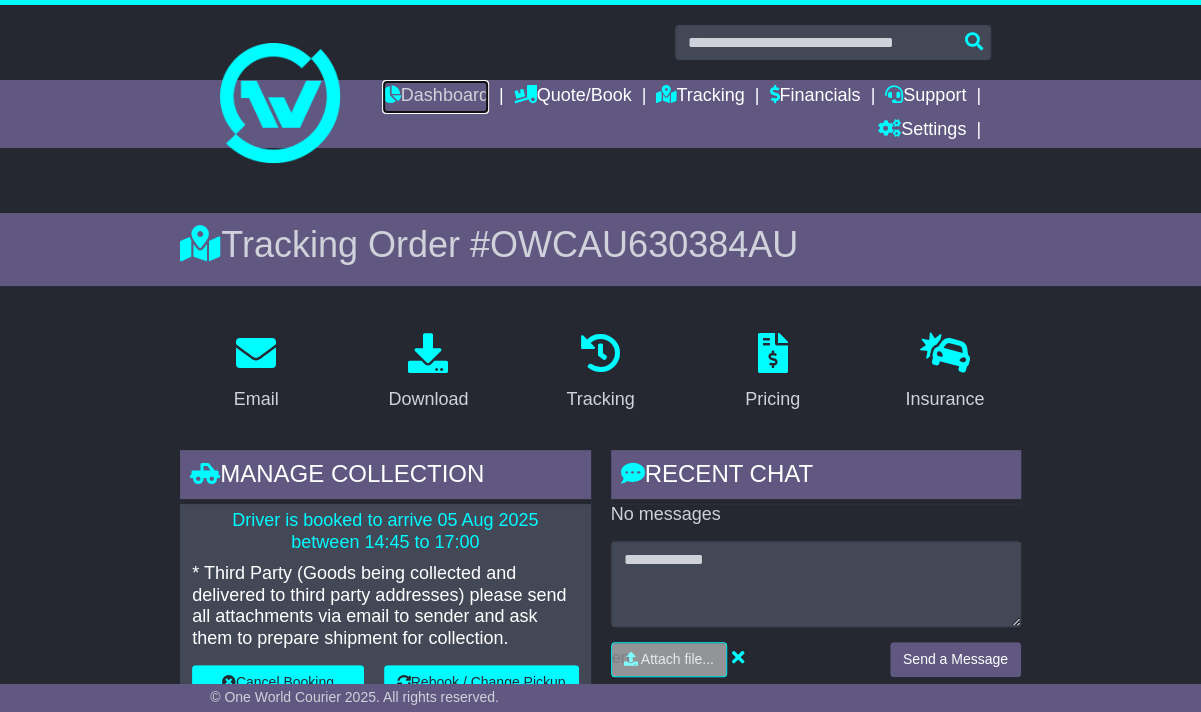 click on "Dashboard" at bounding box center [435, 97] 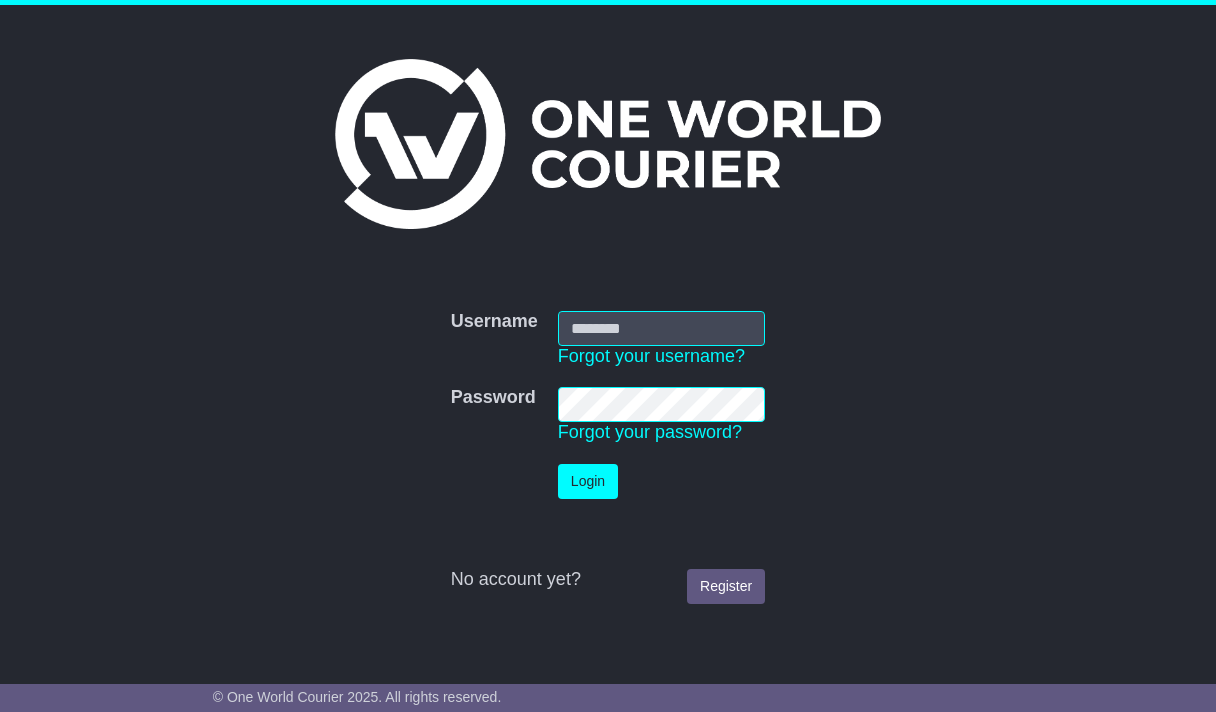 scroll, scrollTop: 0, scrollLeft: 0, axis: both 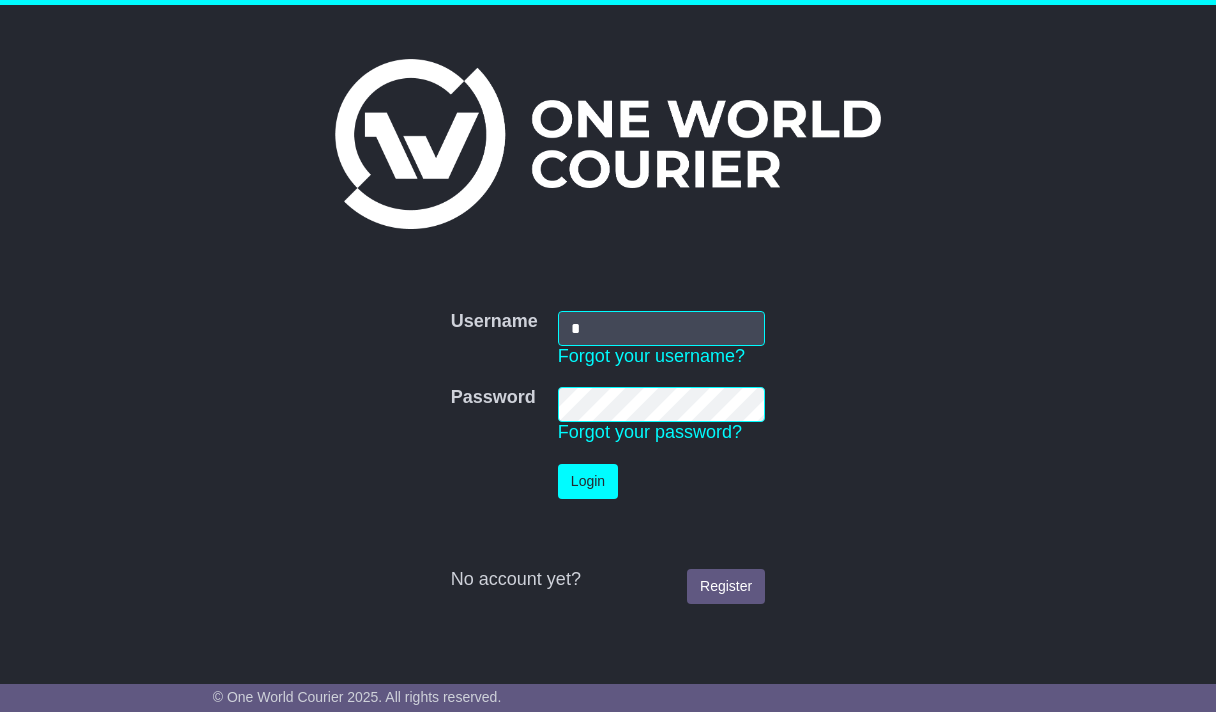 type on "**********" 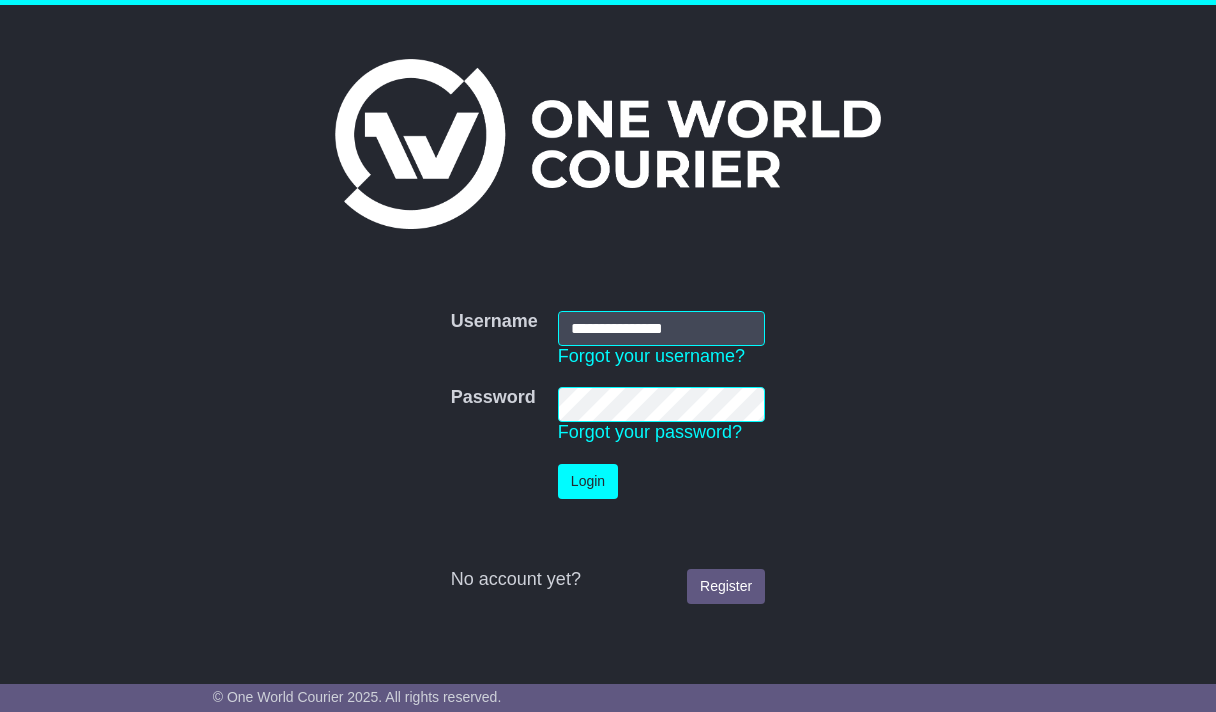 click on "Login" at bounding box center [588, 481] 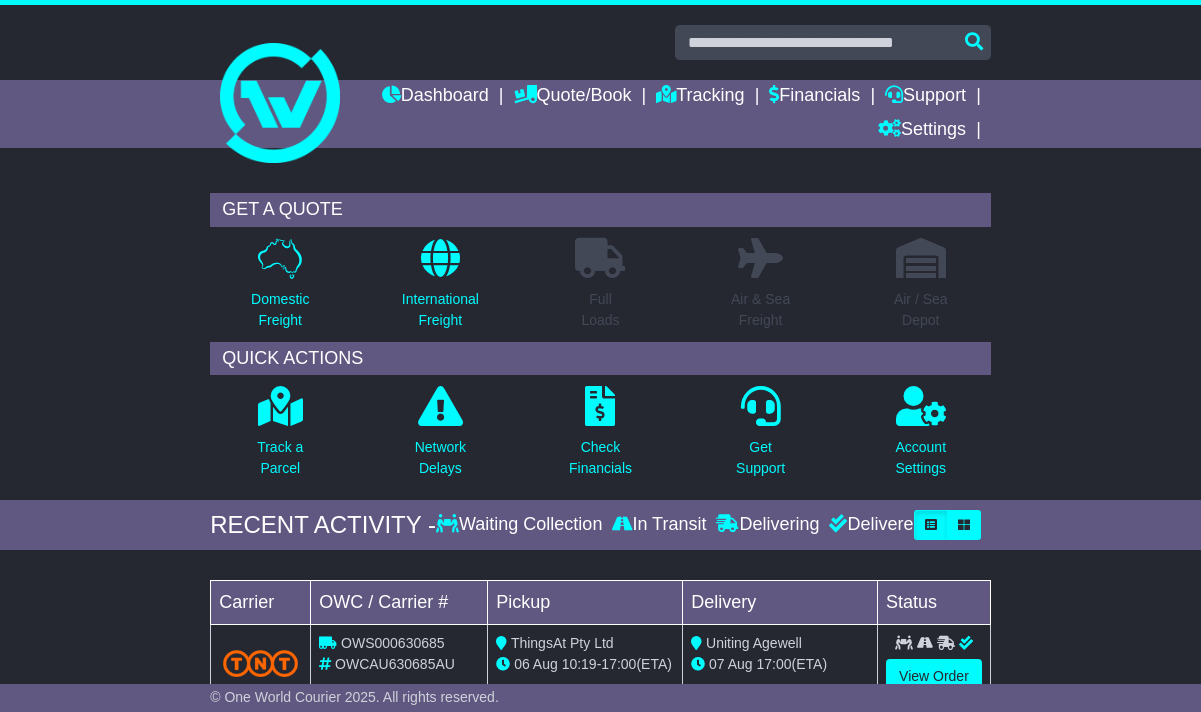 scroll, scrollTop: 0, scrollLeft: 0, axis: both 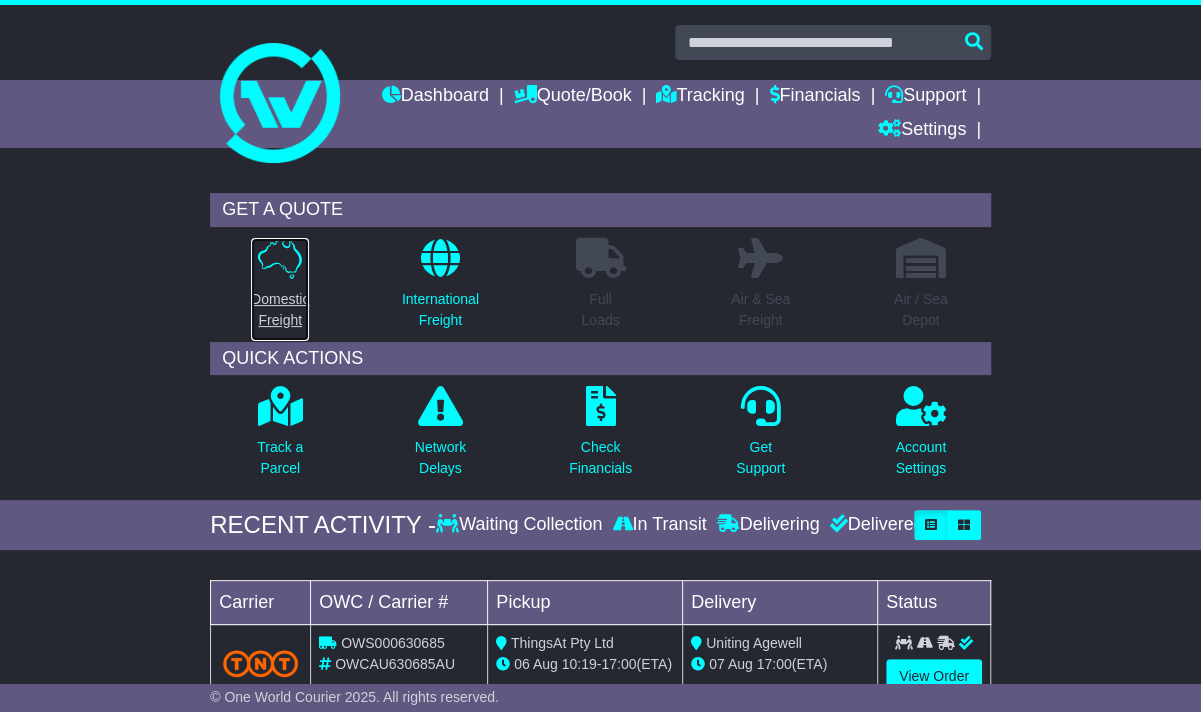 click on "Domestic Freight" at bounding box center (280, 310) 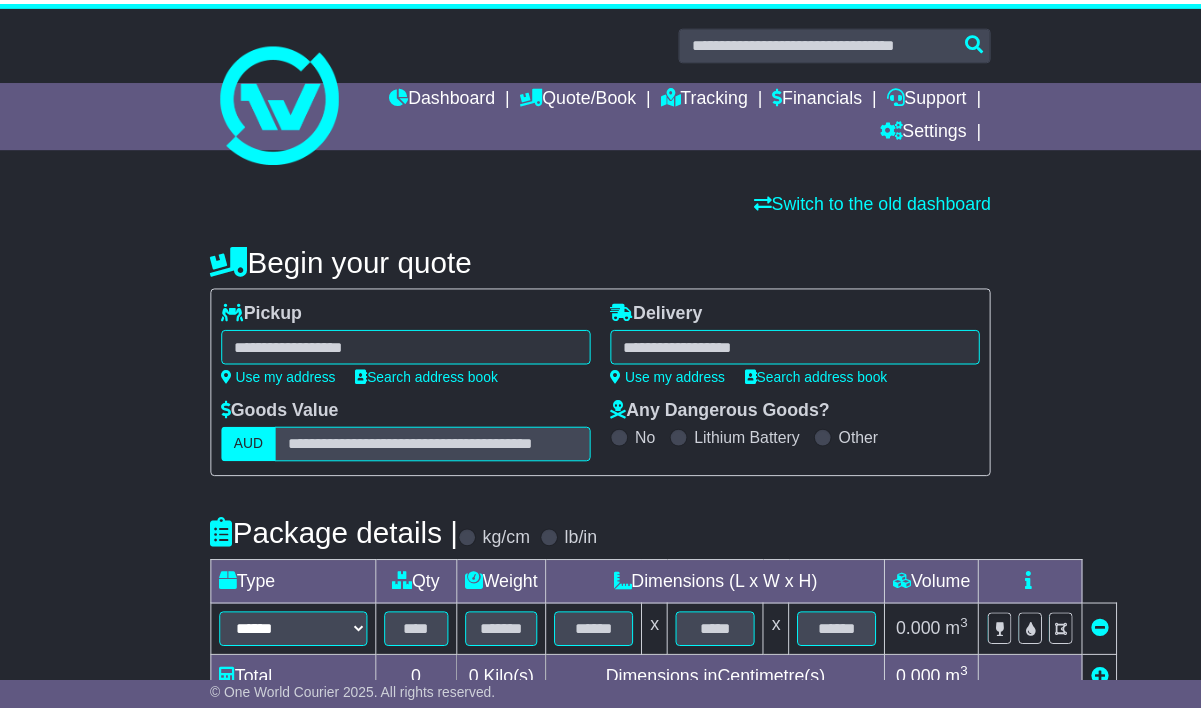 scroll, scrollTop: 0, scrollLeft: 0, axis: both 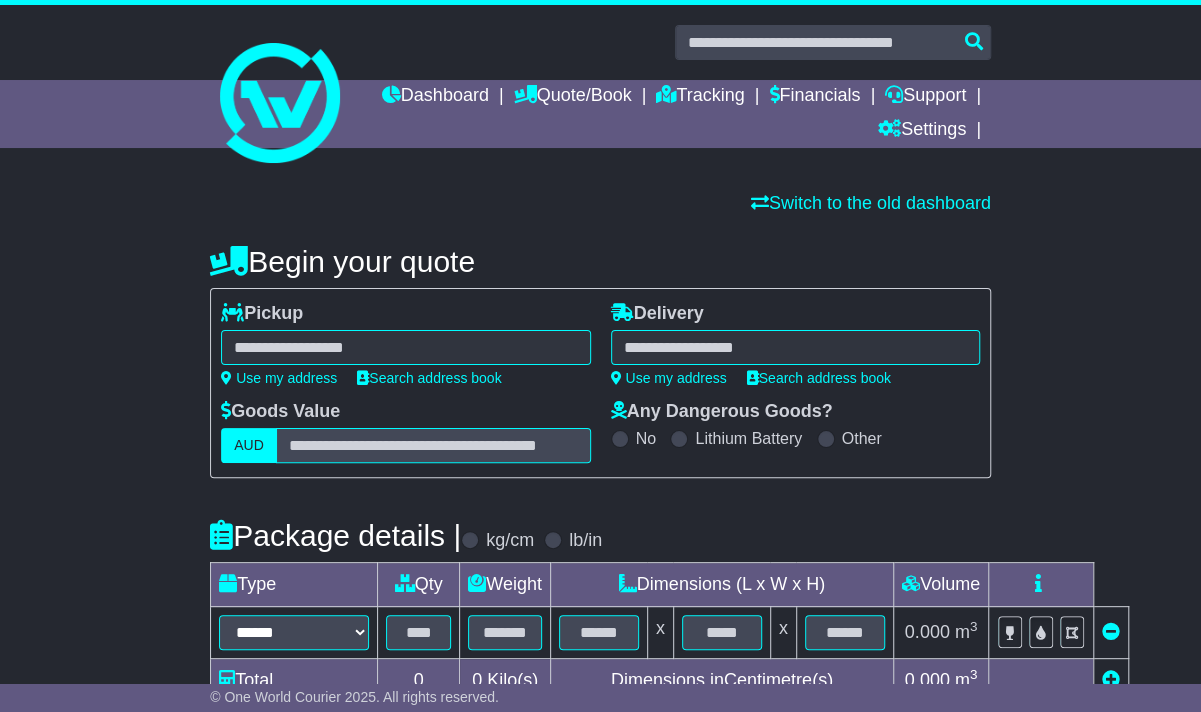click at bounding box center (405, 347) 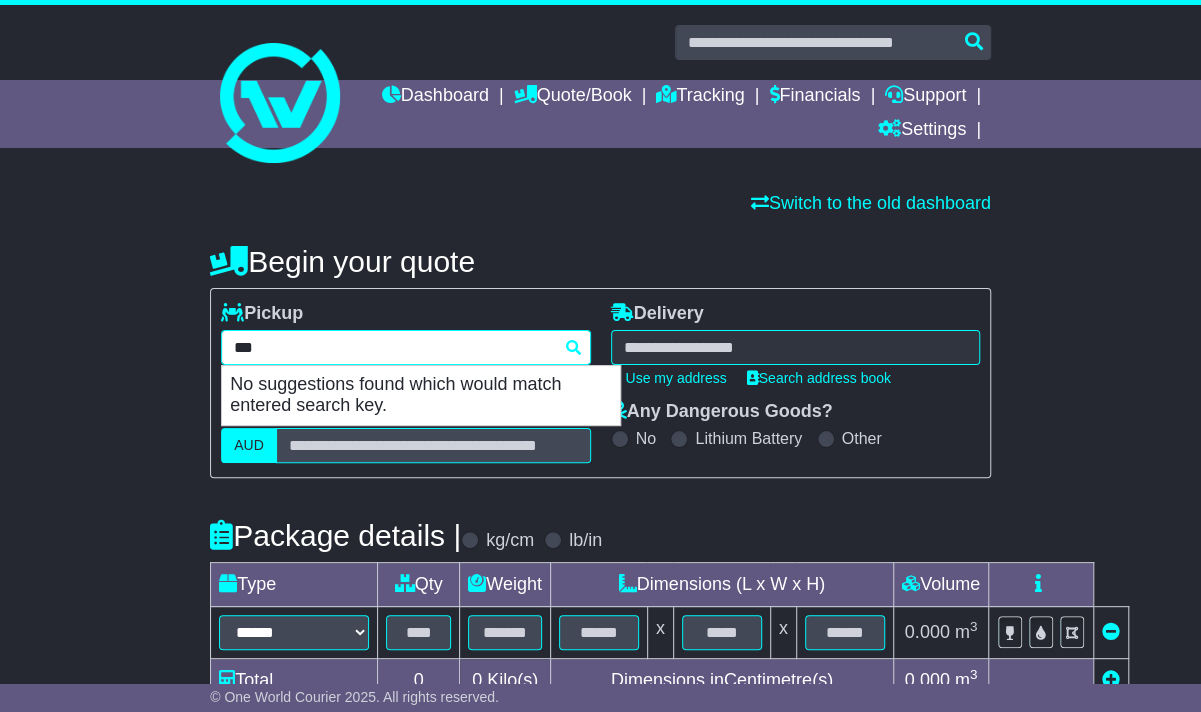 type on "****" 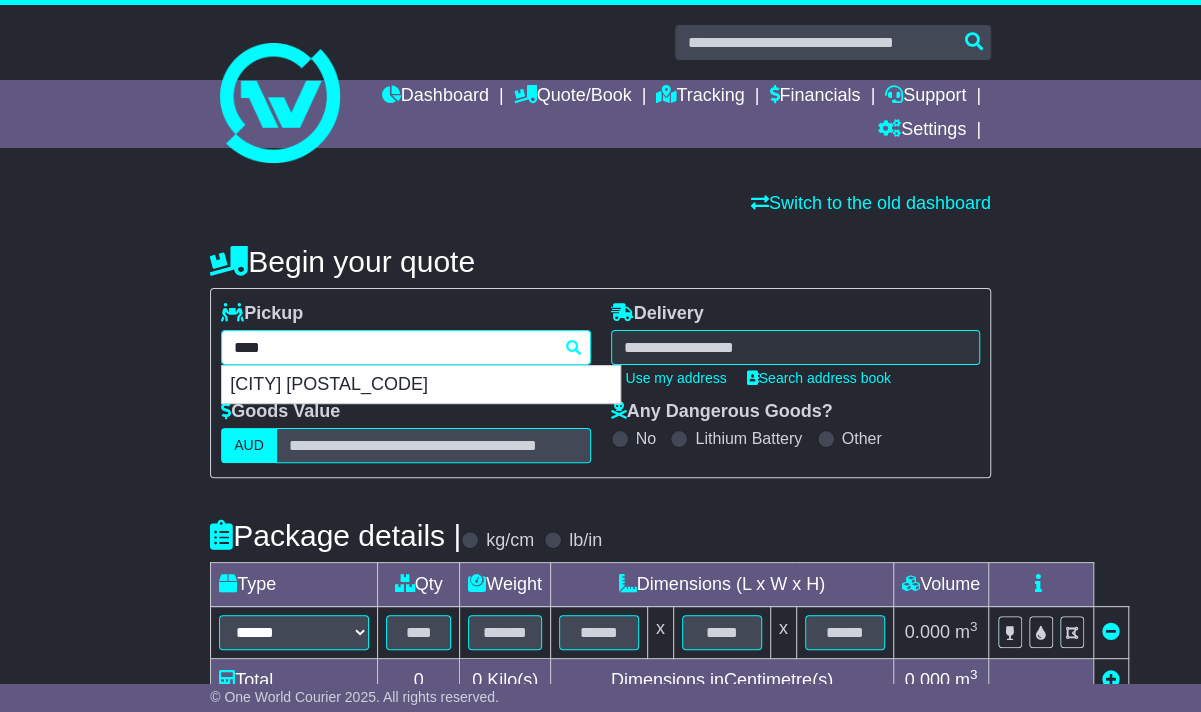 click on "MELBOURNE 3000" at bounding box center (421, 385) 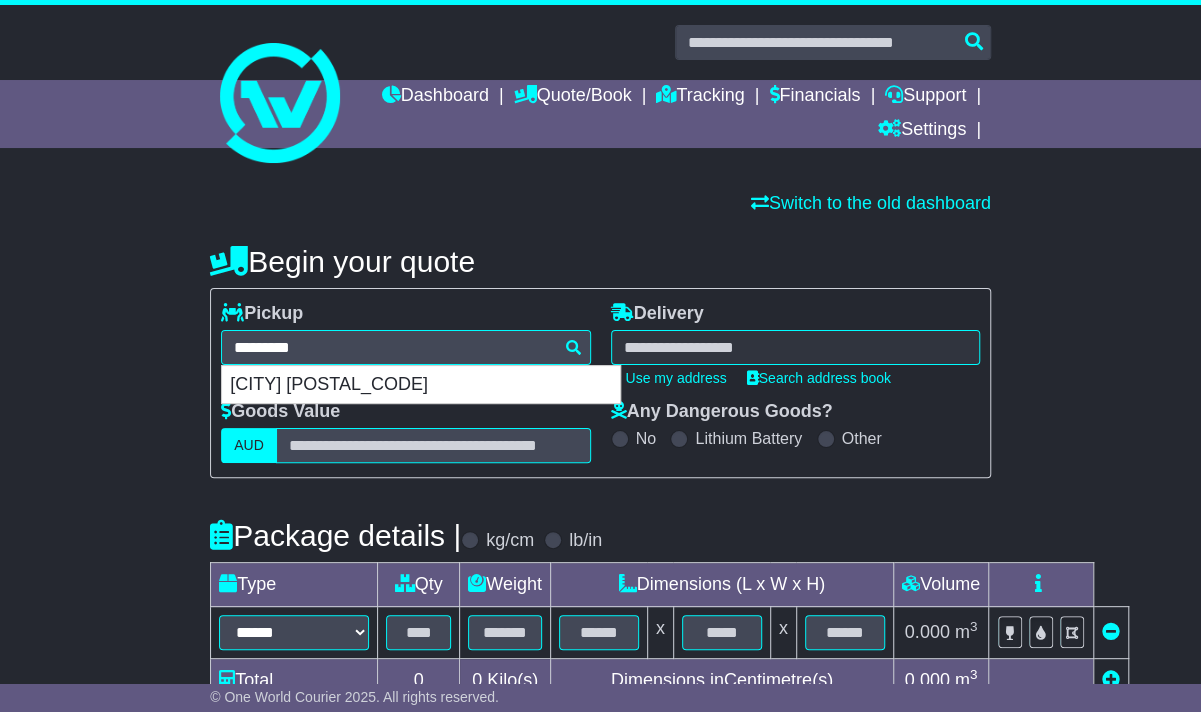 type on "**********" 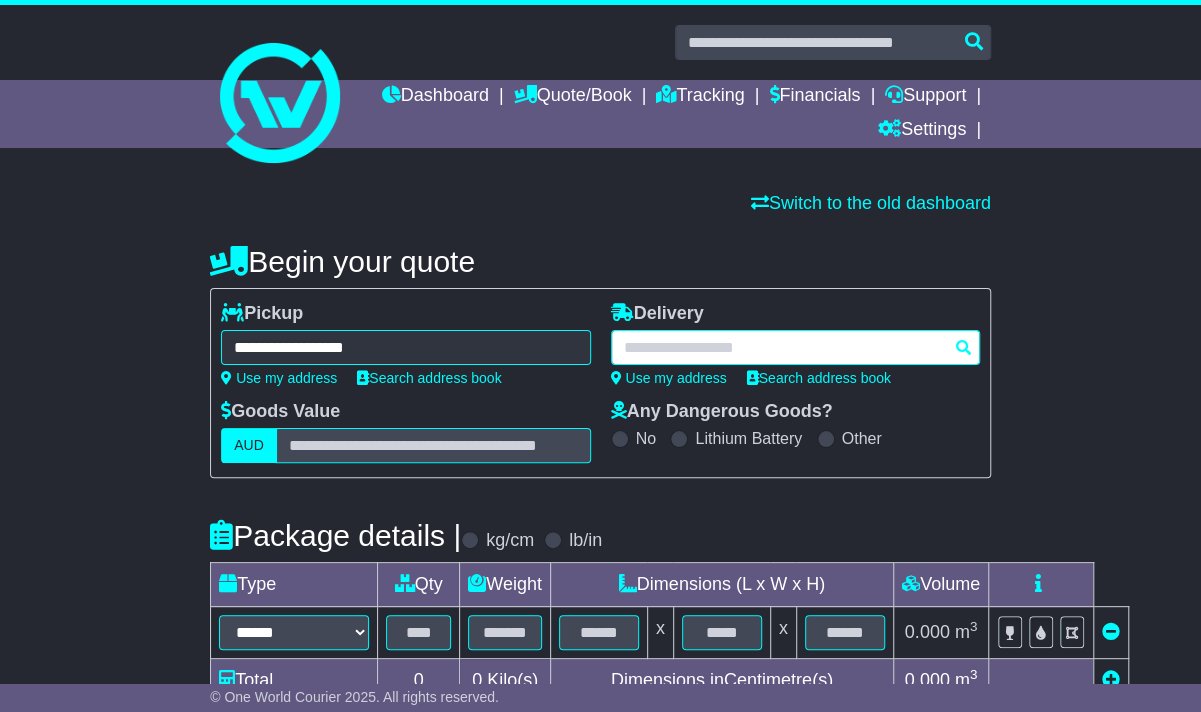 click at bounding box center [795, 347] 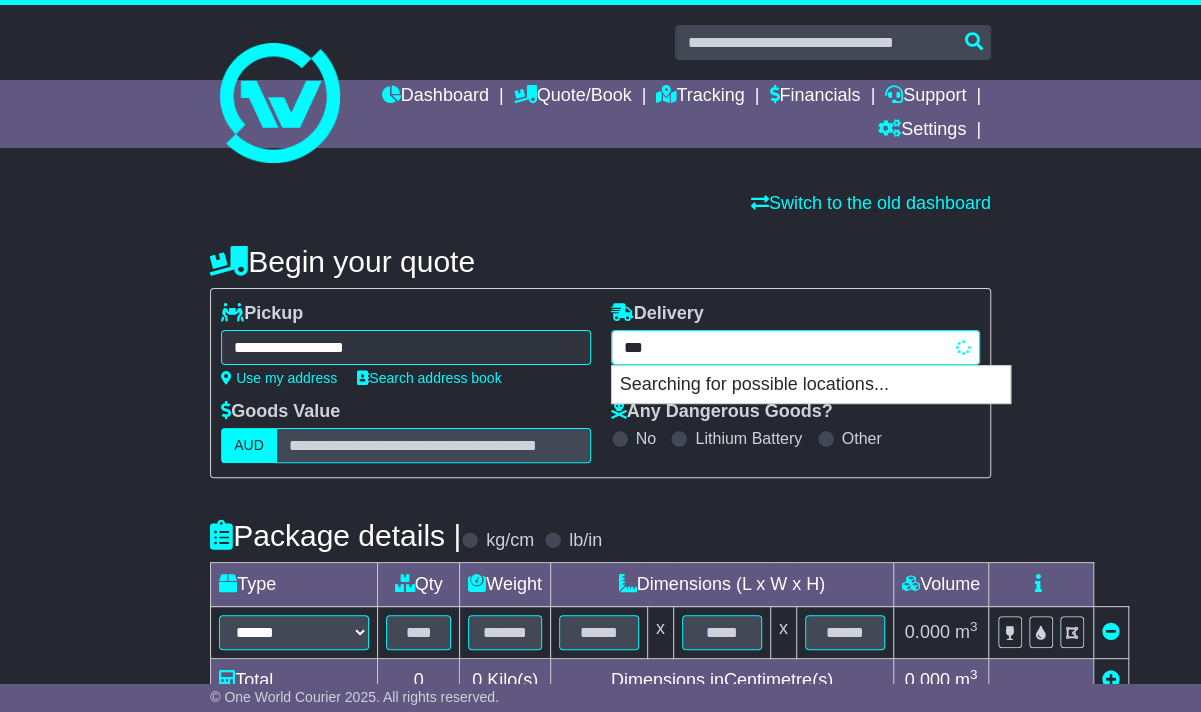 type on "****" 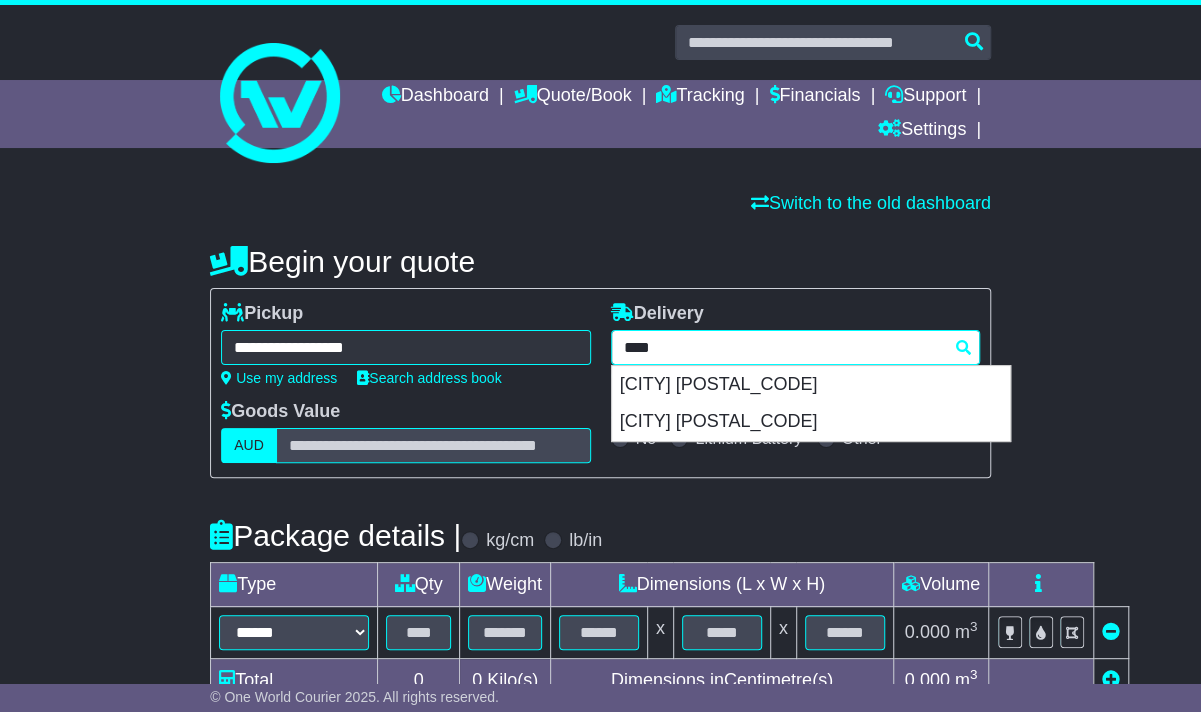 click on "CASTLEMAINE 3450" at bounding box center (811, 385) 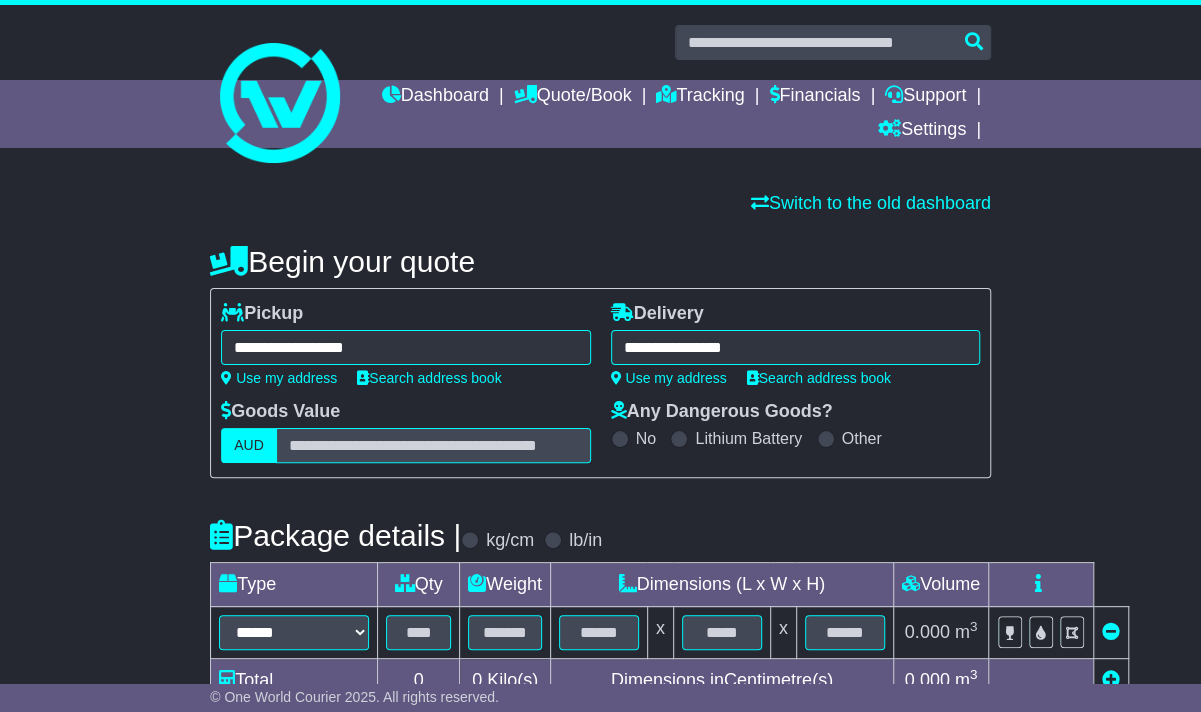 type on "**********" 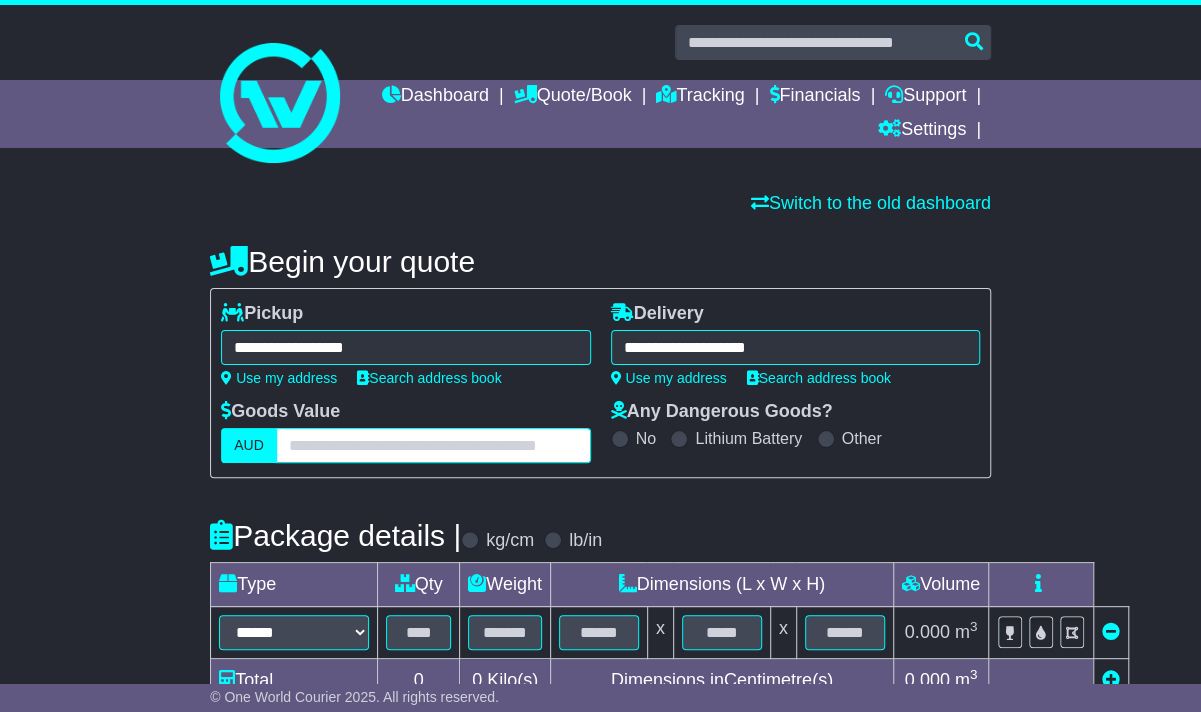 click at bounding box center [433, 445] 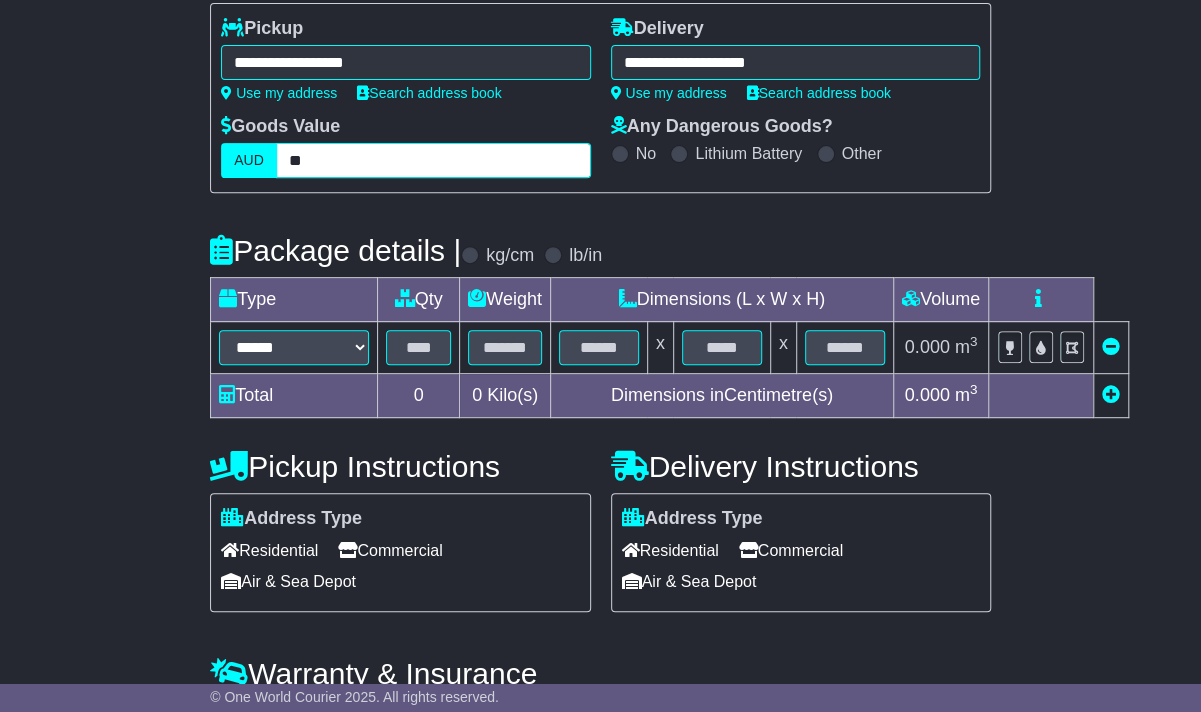 scroll, scrollTop: 286, scrollLeft: 0, axis: vertical 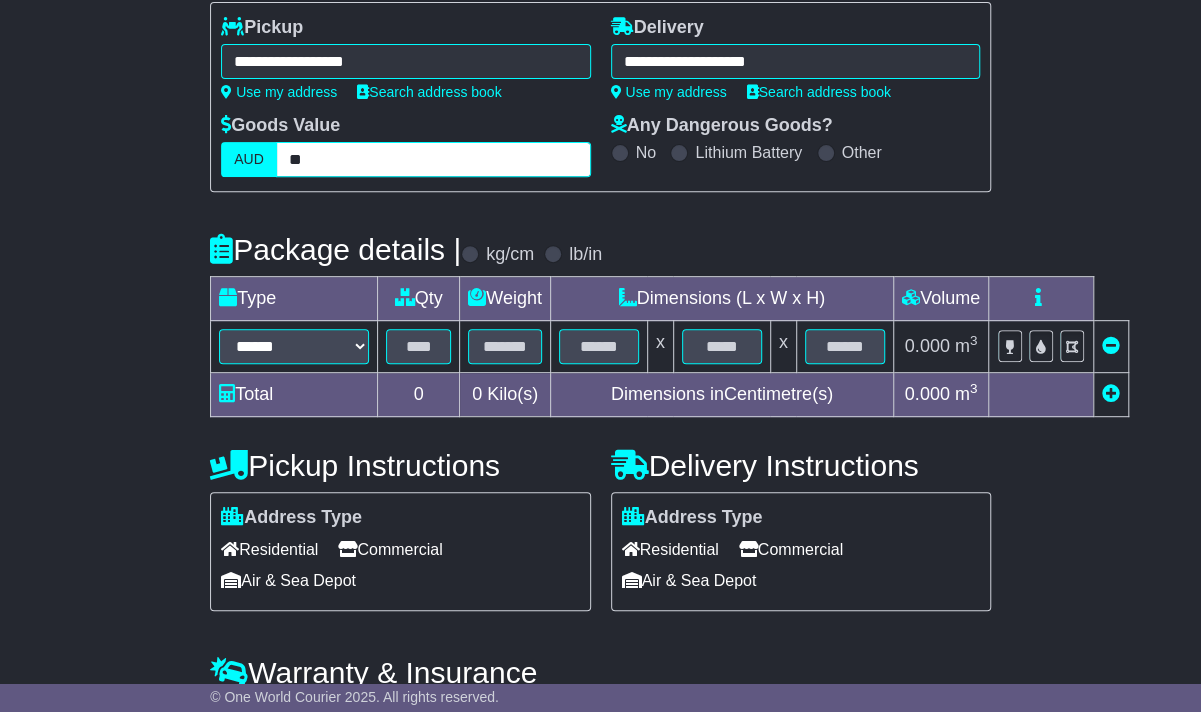 type on "**" 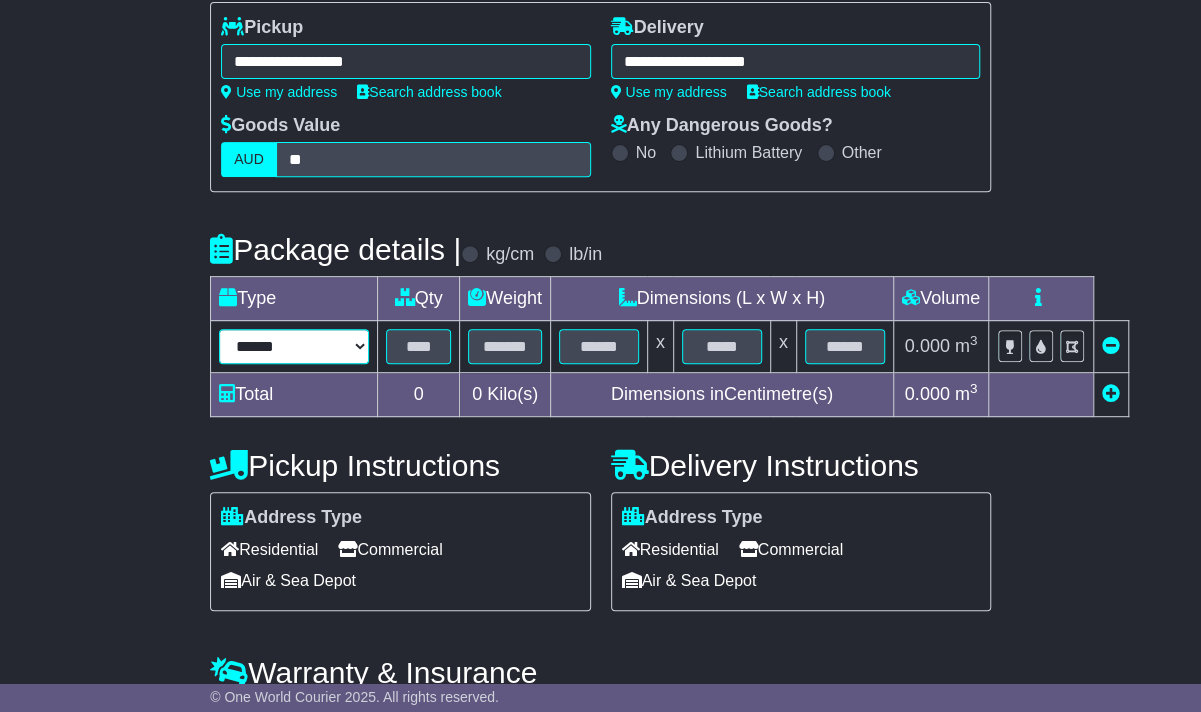 click on "****** ****** *** ******** ***** **** **** ****** *** *******" at bounding box center (294, 346) 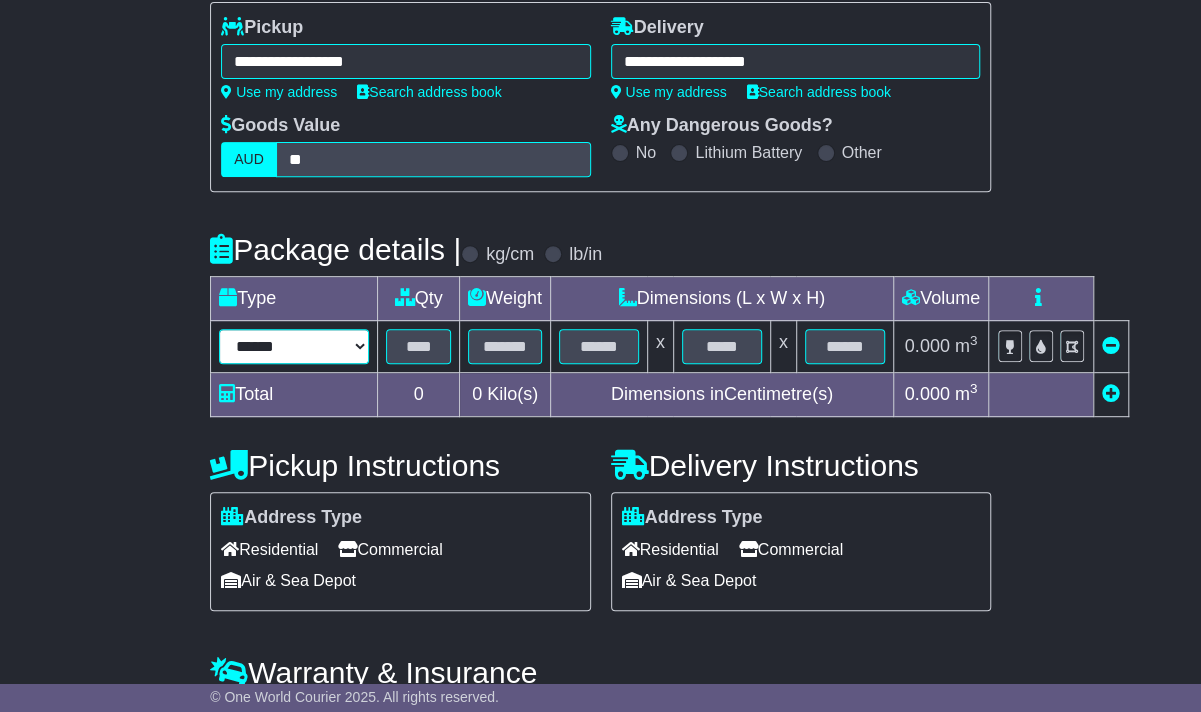 select on "*****" 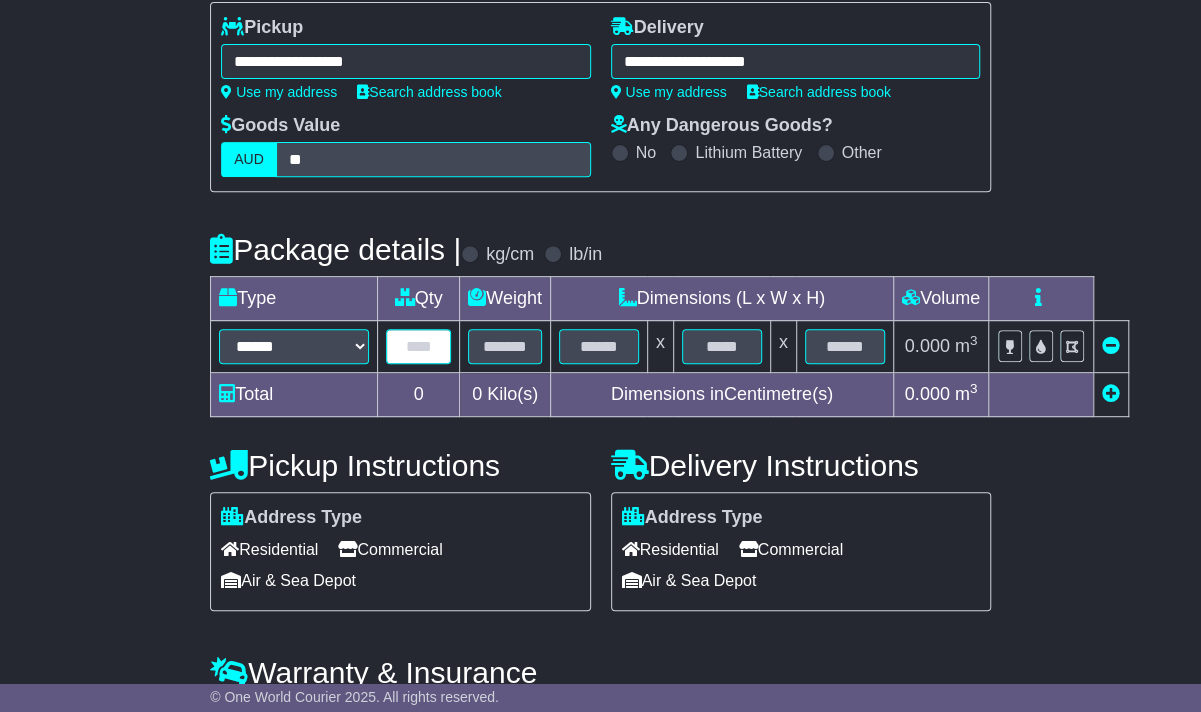 click at bounding box center [418, 346] 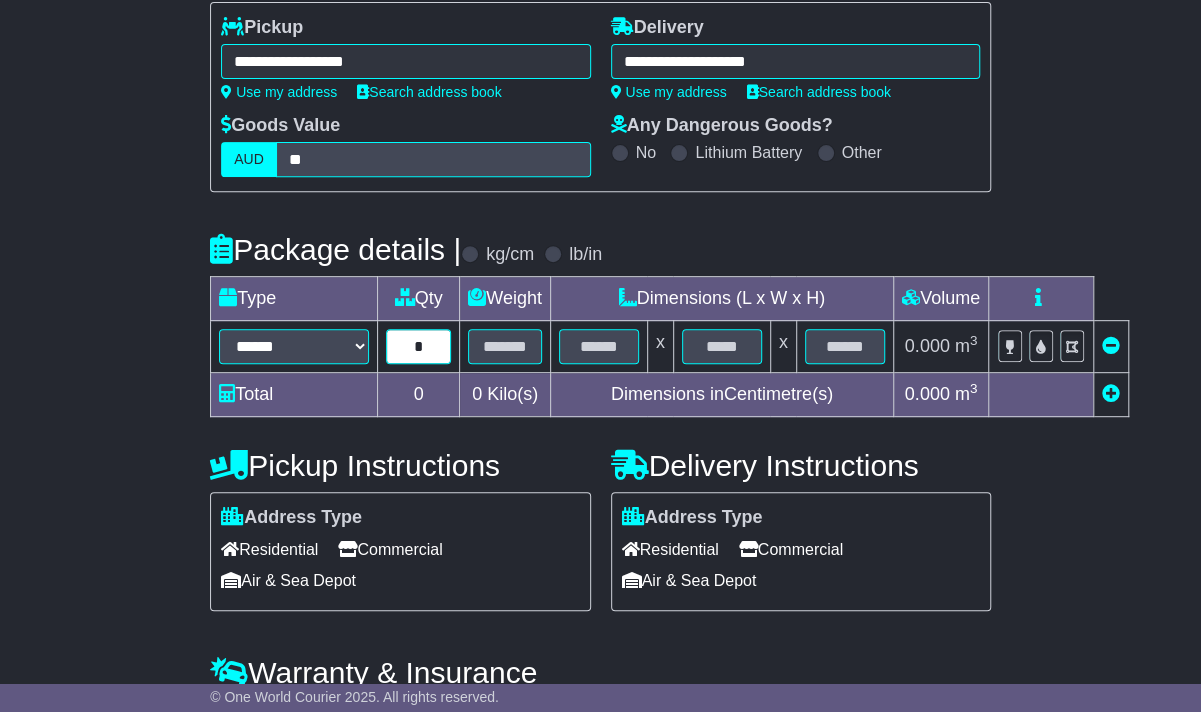 type on "*" 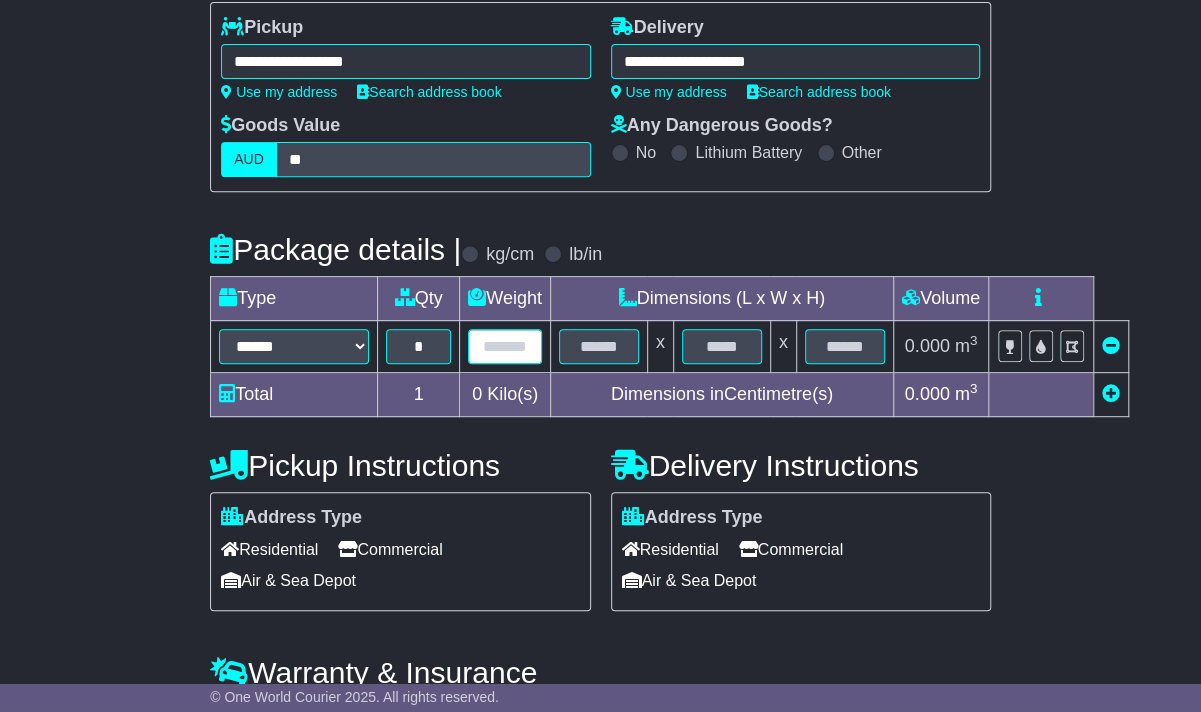 click at bounding box center [505, 346] 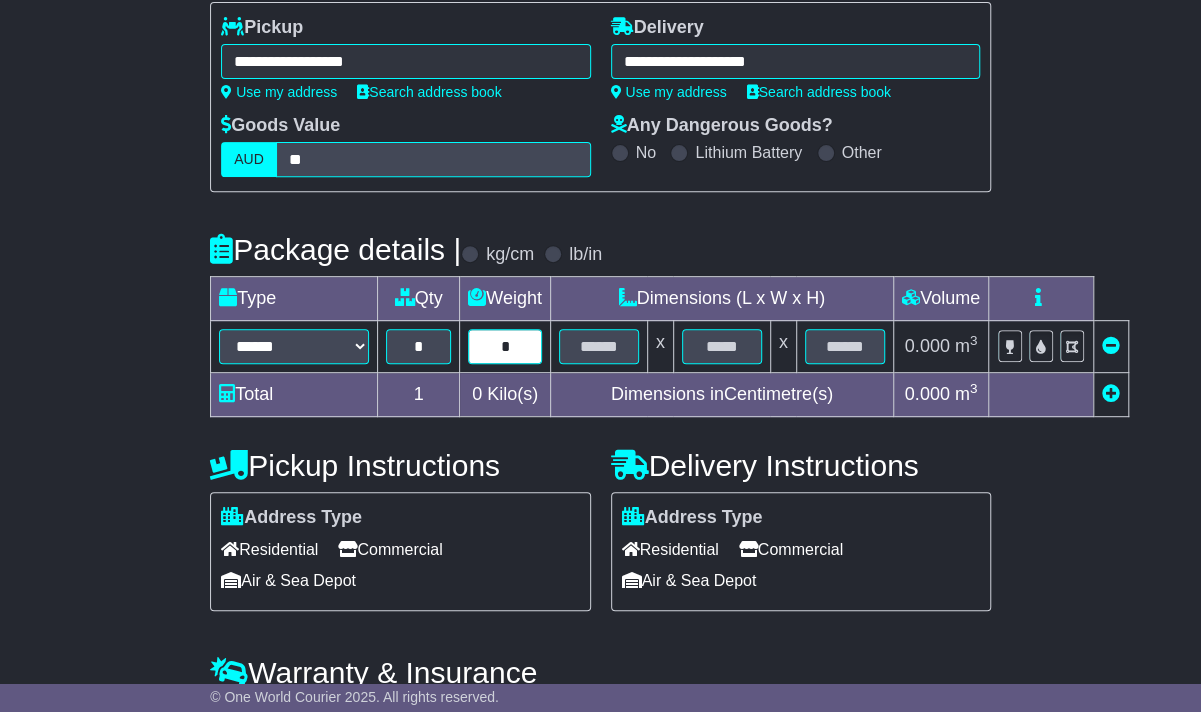 type on "*" 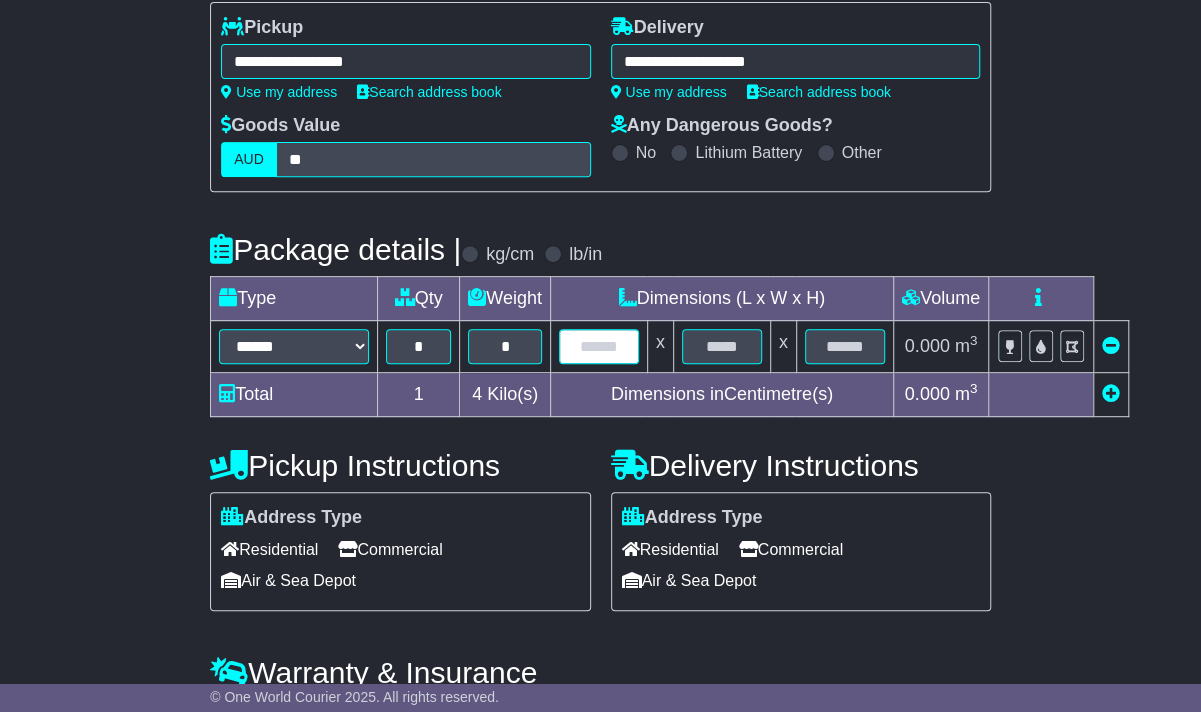 click at bounding box center [599, 346] 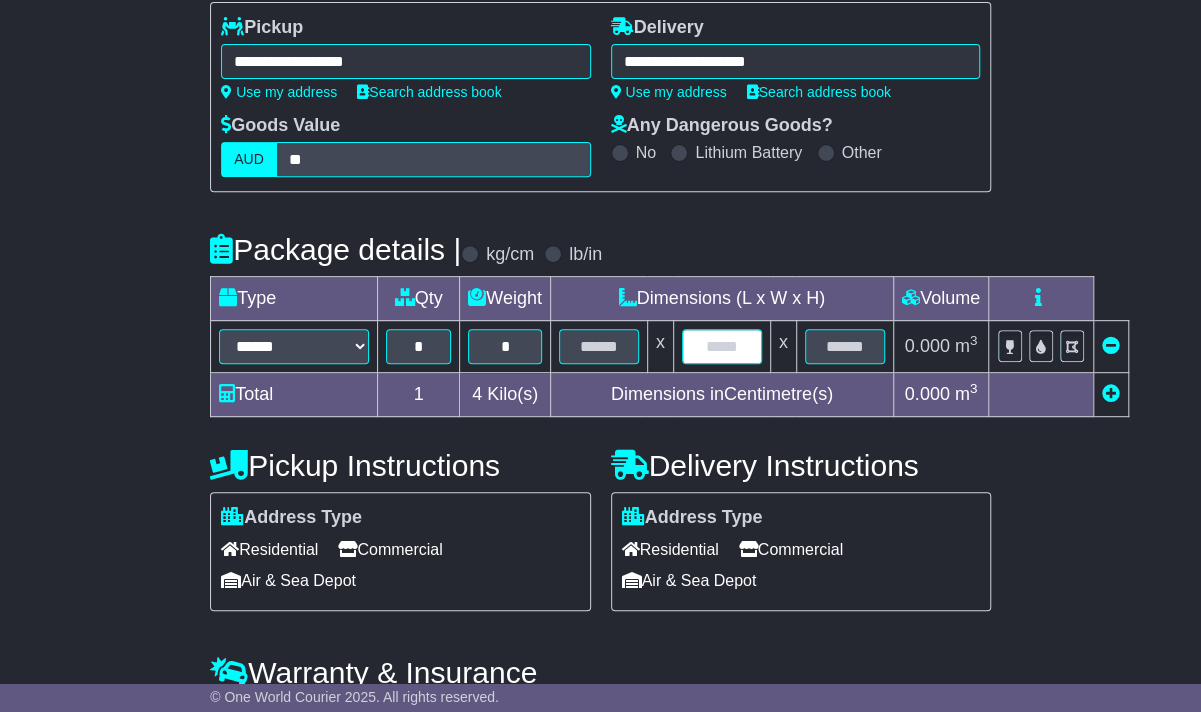 click at bounding box center [722, 346] 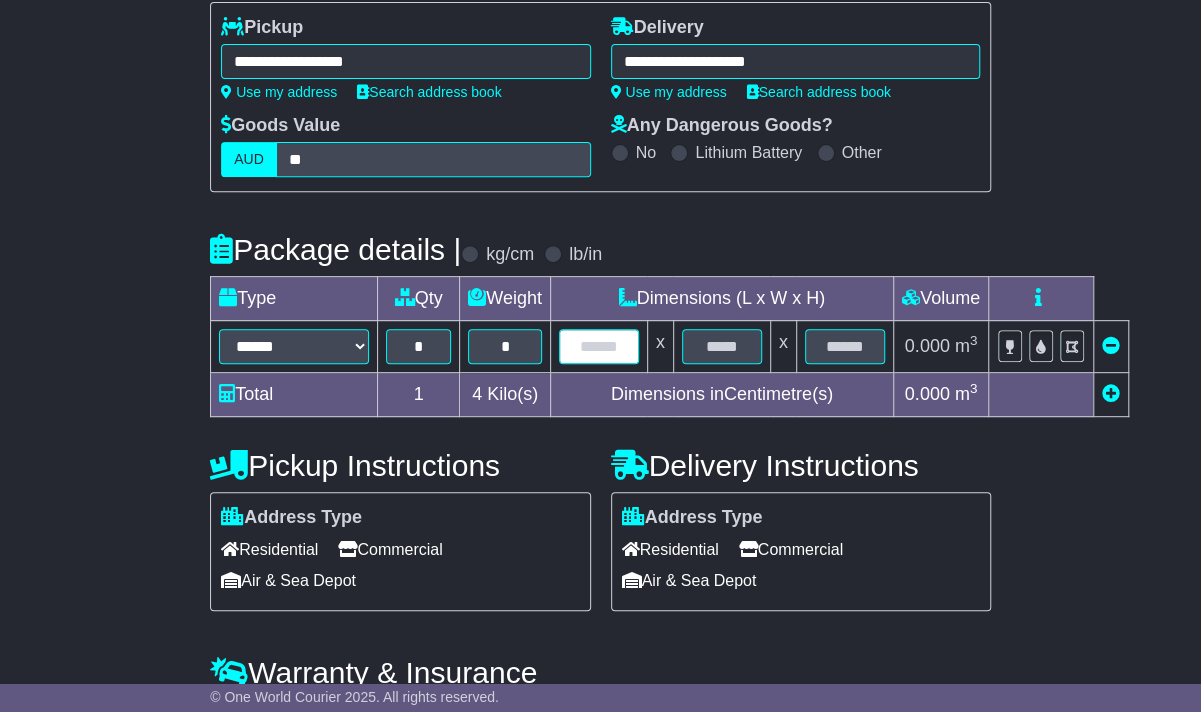 click at bounding box center (599, 346) 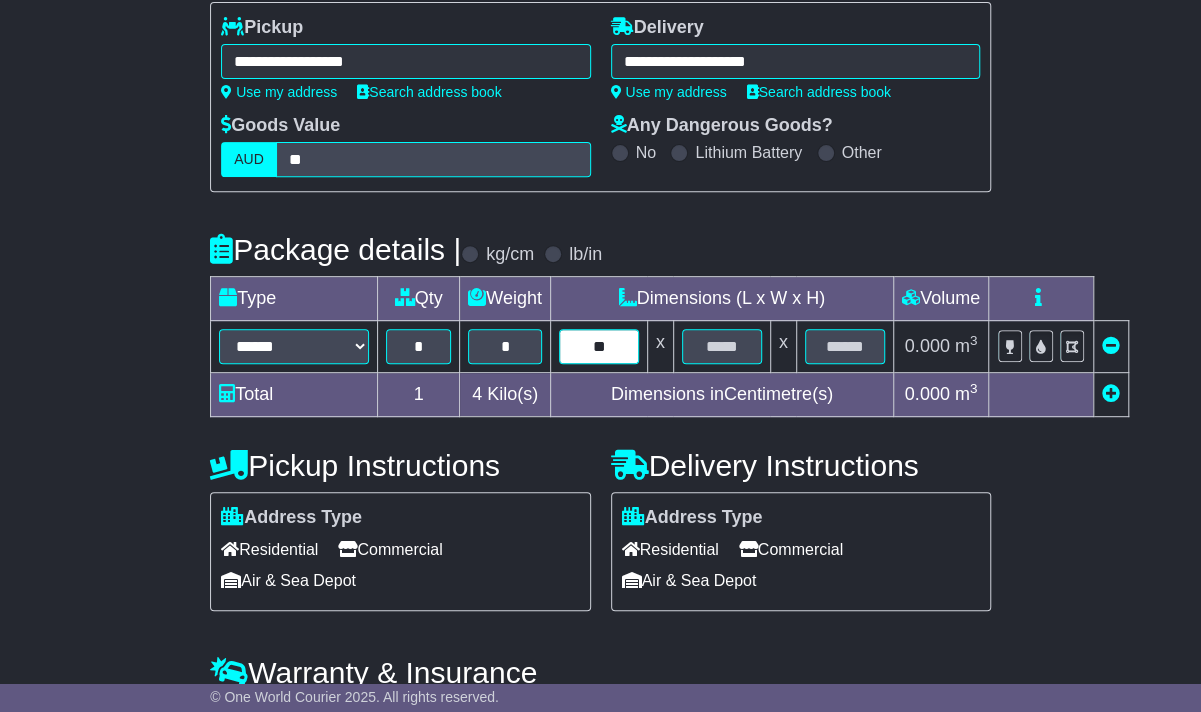 type on "**" 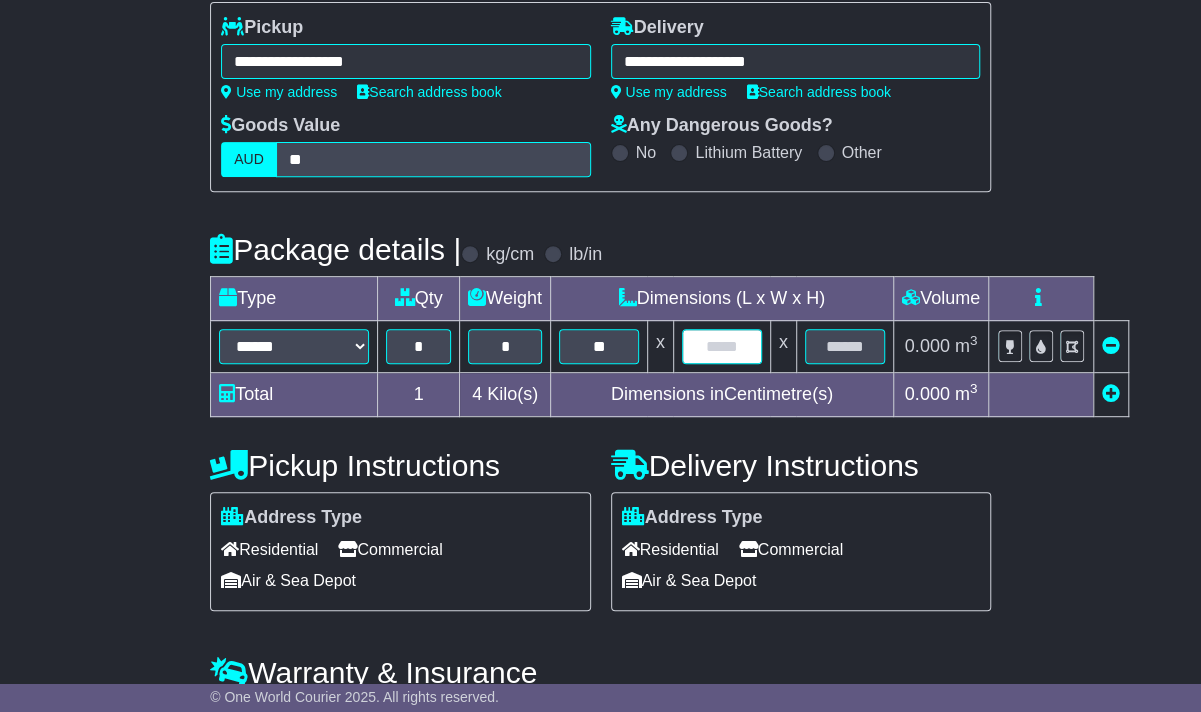 click at bounding box center (722, 346) 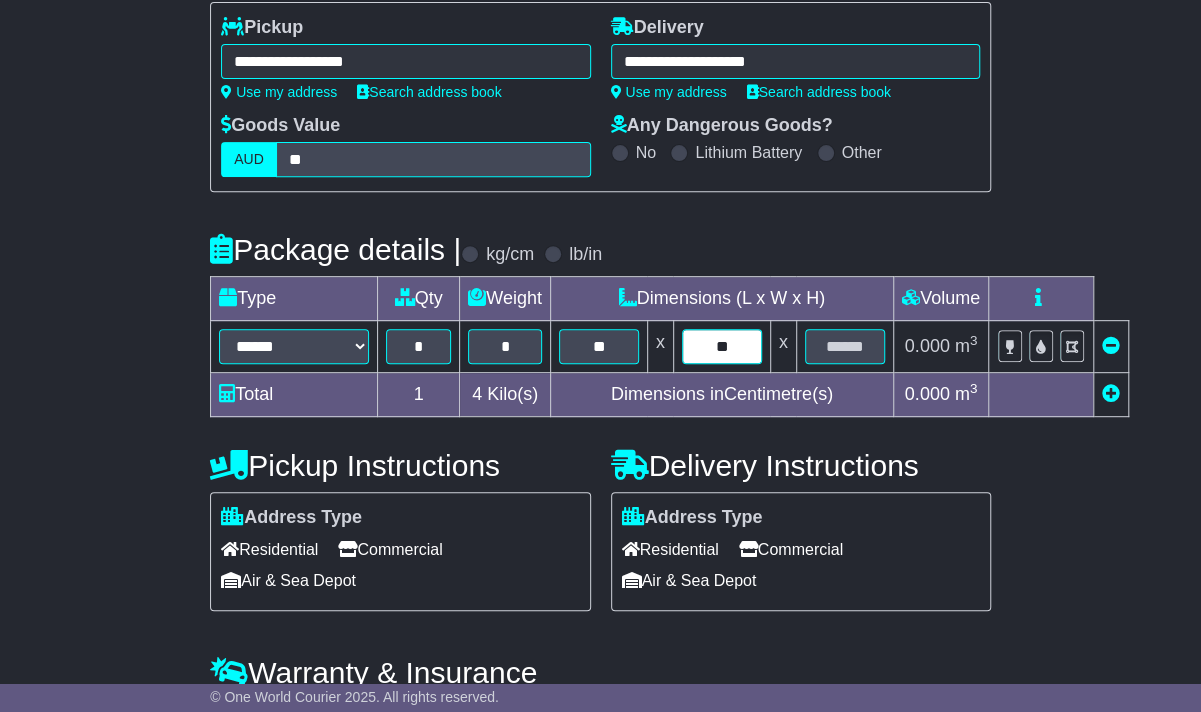 type on "**" 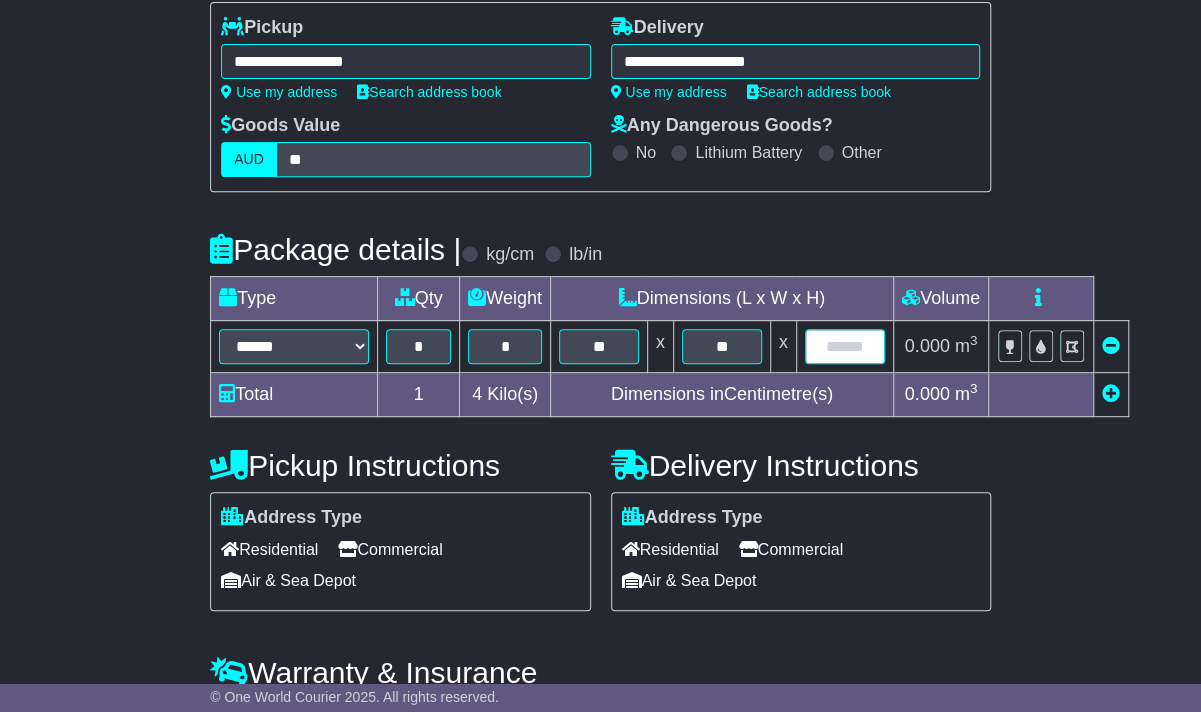 click at bounding box center (845, 346) 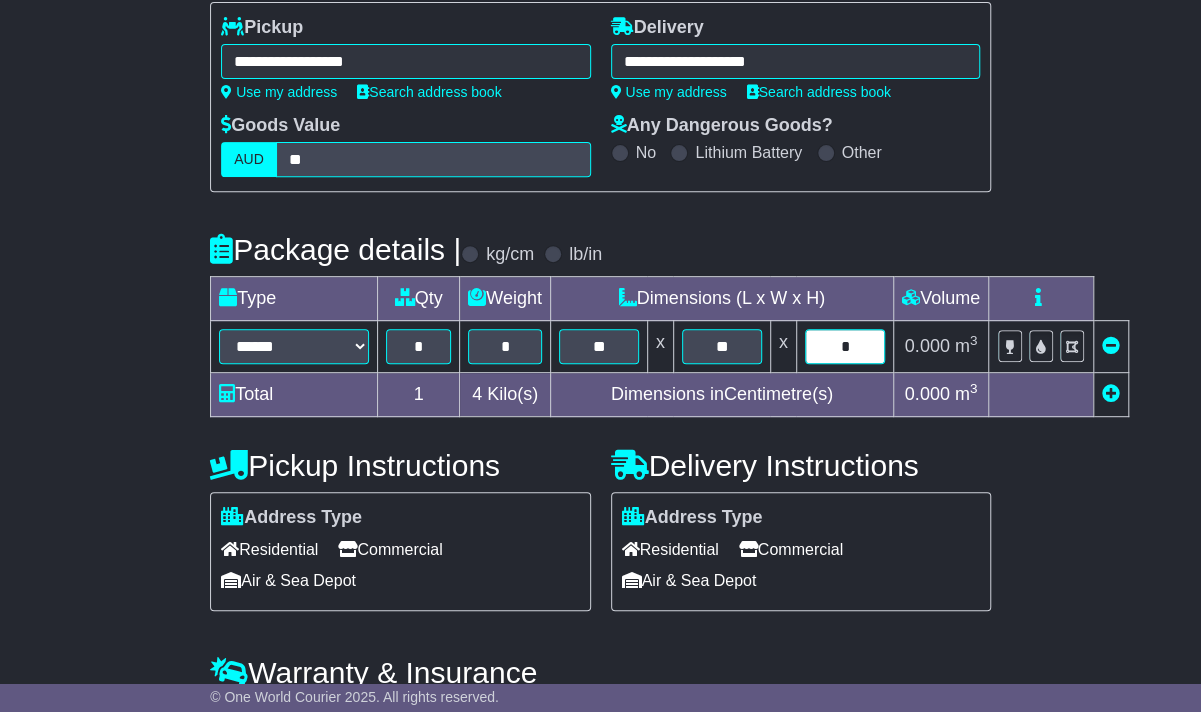 type on "*" 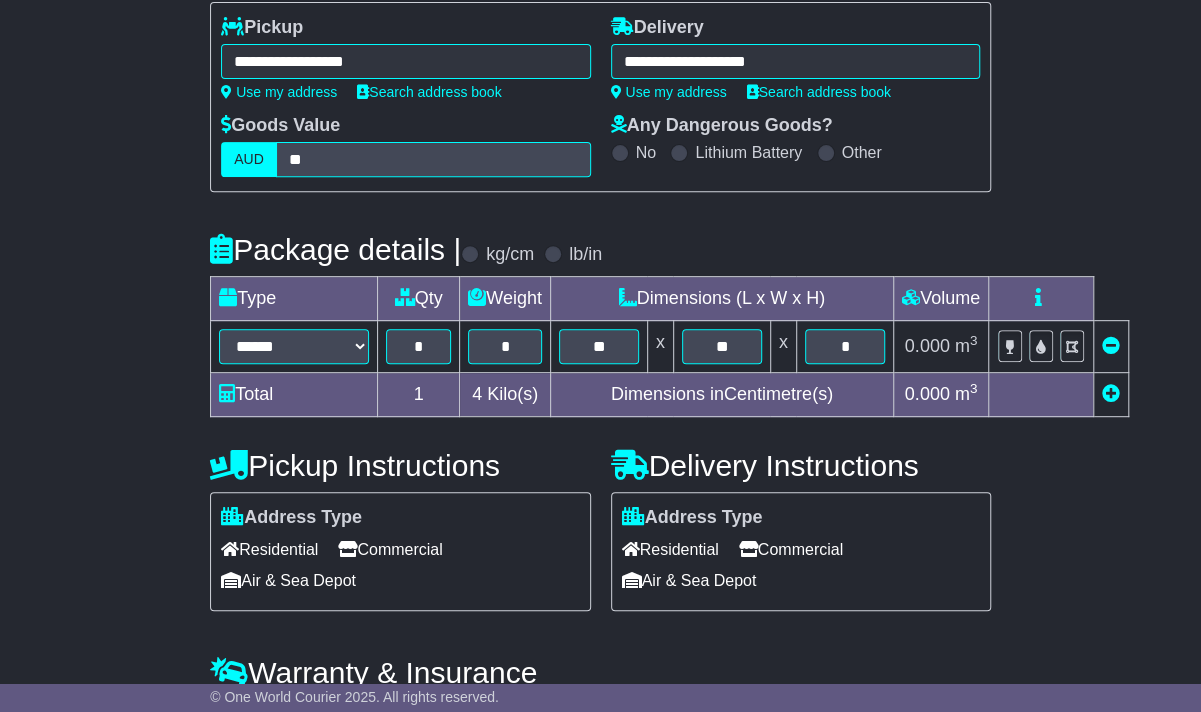 click on "Commercial" at bounding box center (390, 549) 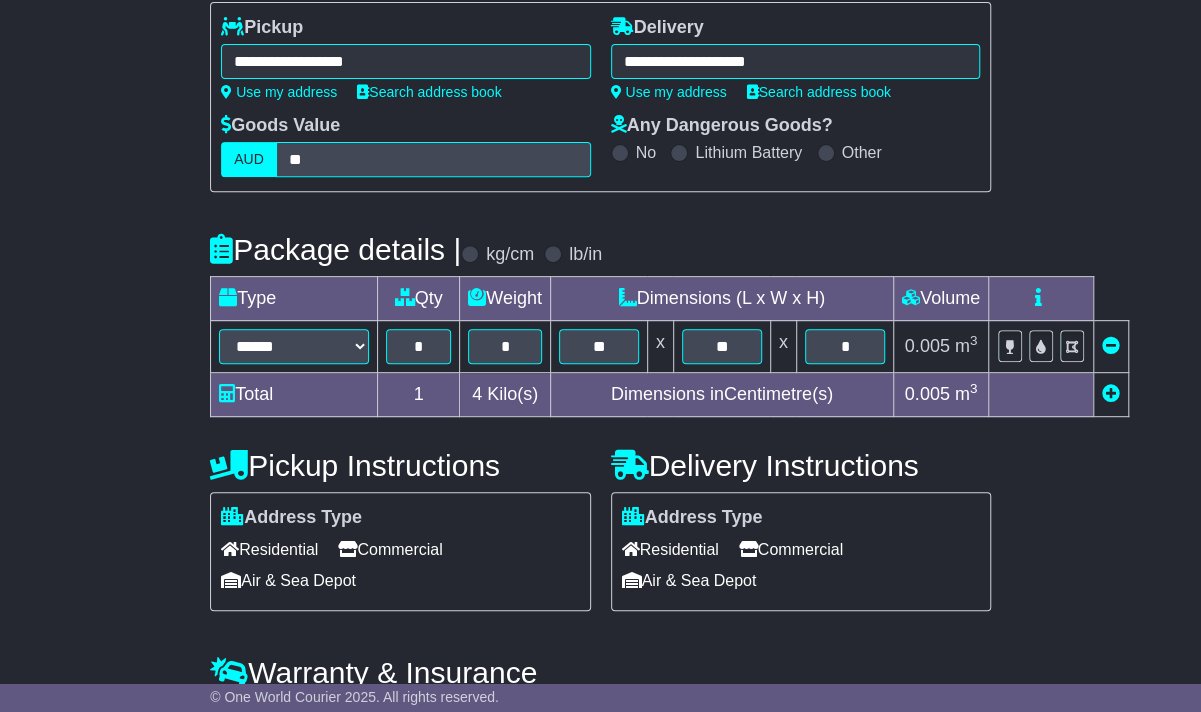 click on "Commercial" at bounding box center (791, 549) 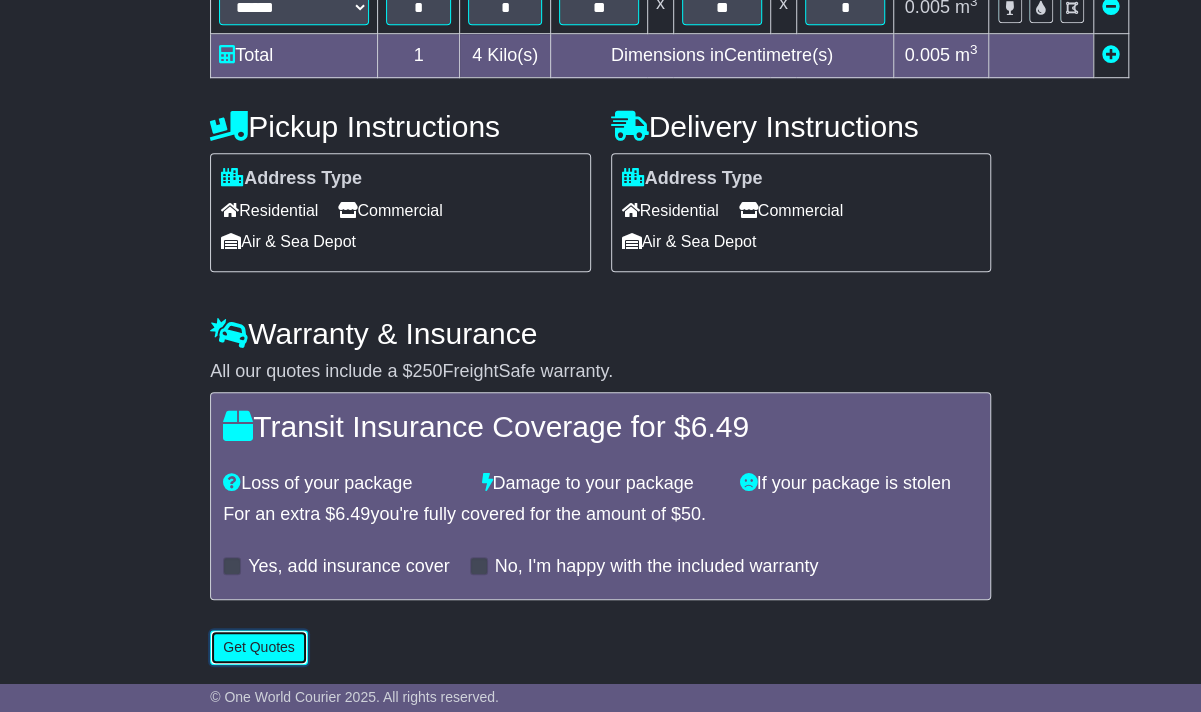 click on "Get Quotes" at bounding box center (259, 647) 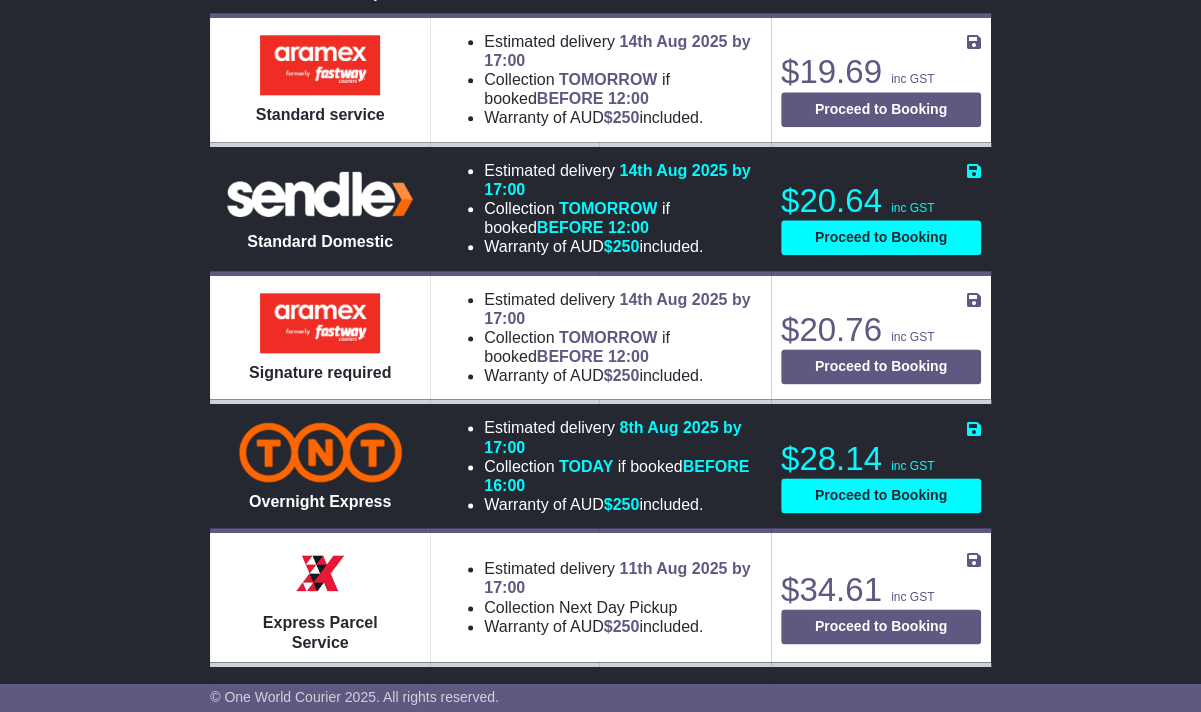 scroll, scrollTop: 973, scrollLeft: 0, axis: vertical 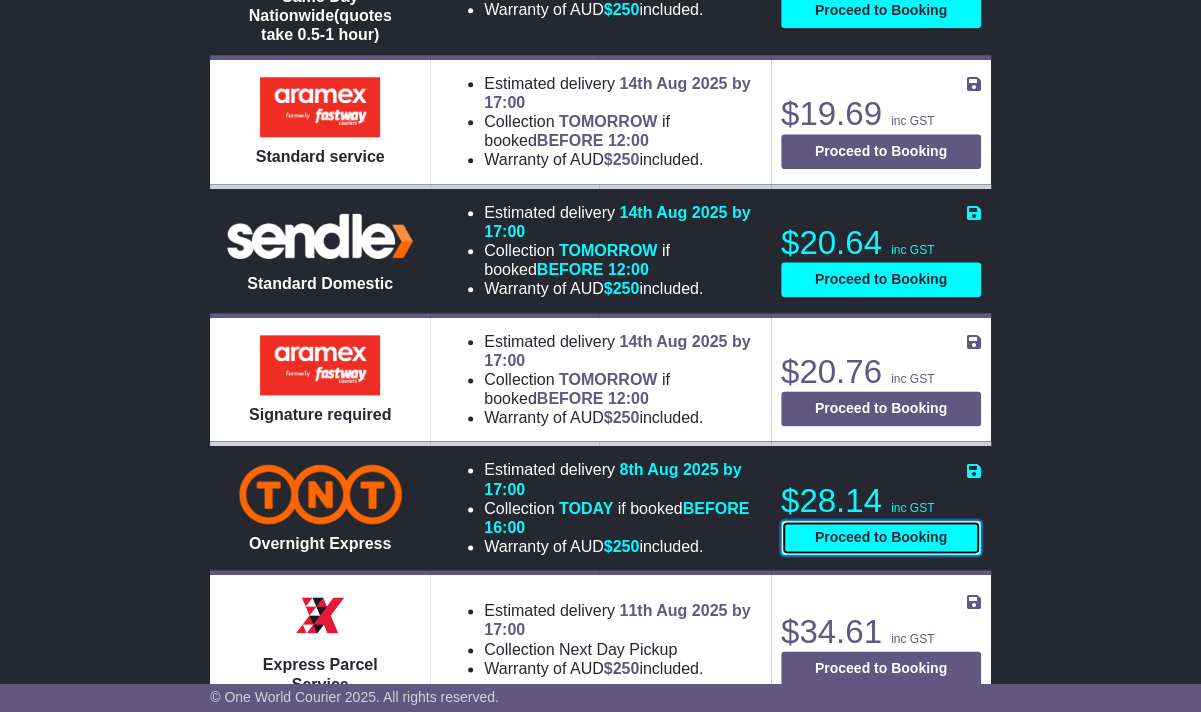 click on "Proceed to Booking" at bounding box center (881, 537) 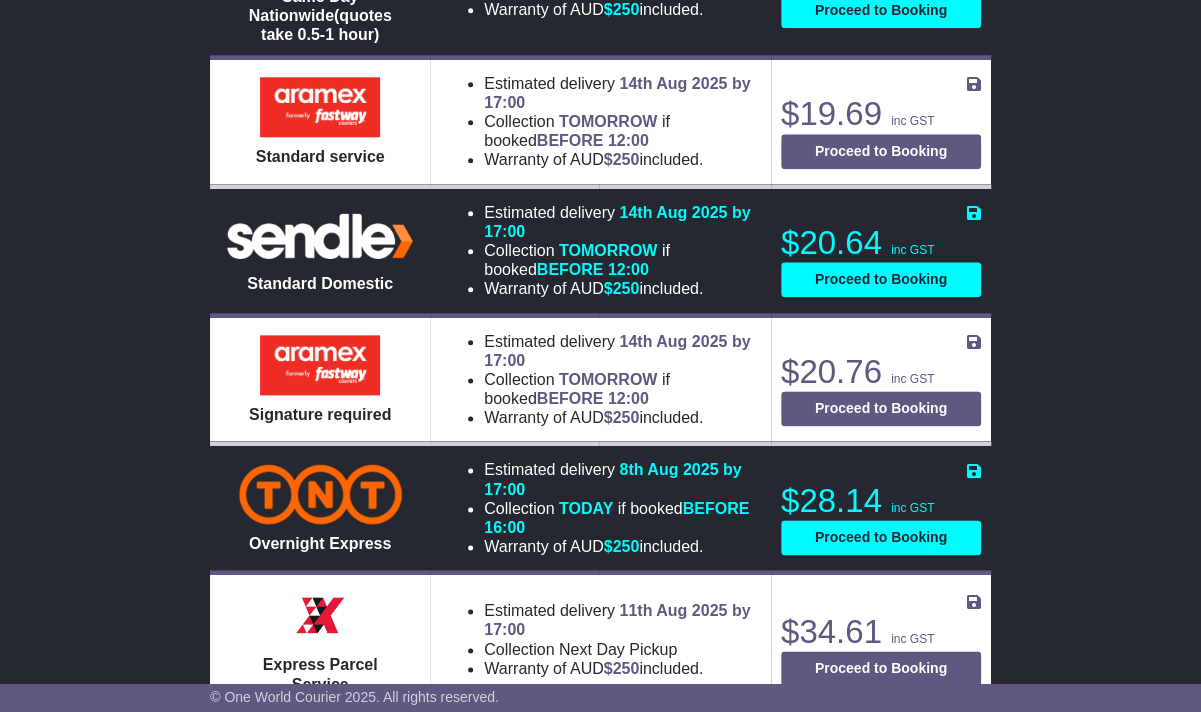 select on "*****" 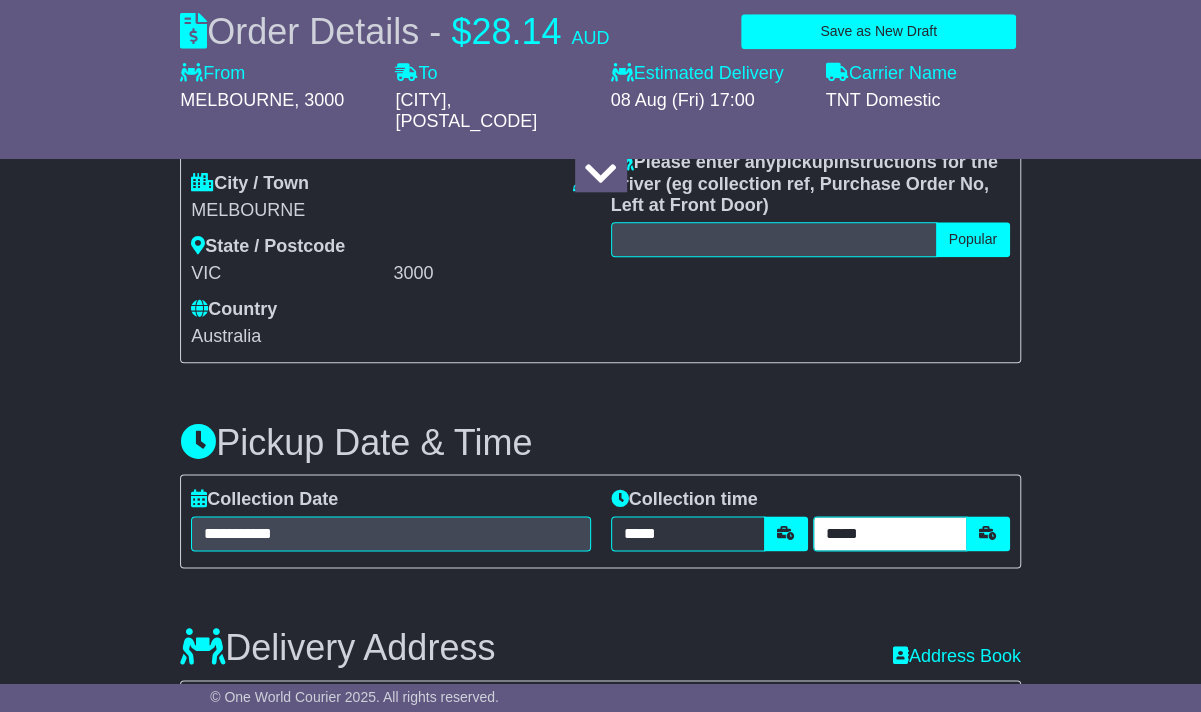click on "*****" at bounding box center (890, 533) 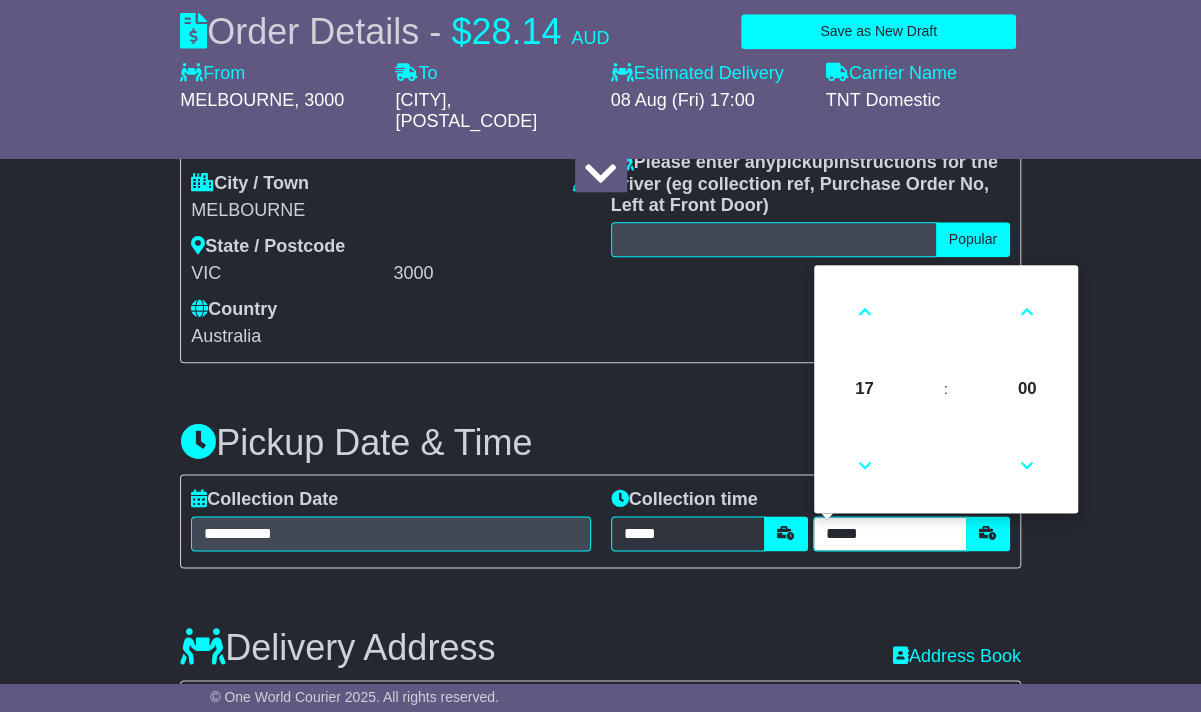 click at bounding box center [864, 466] 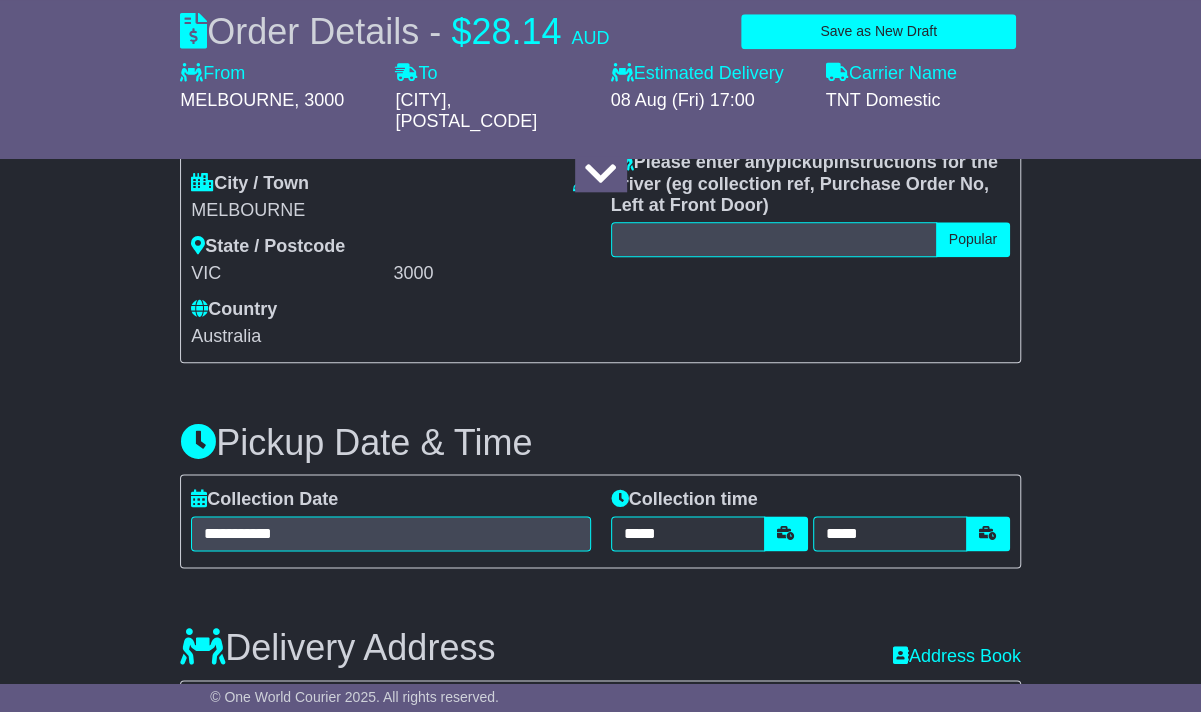 click on "About your package
What is your Package
Documents
Non-Documents
What are the Incoterms?
***
***
***
***
***
***
Description of Goods
Attention: dangerous goods are not allowed by service.
Your Internal Reference (required)
Any Dangerous Goods?
No" at bounding box center (600, 786) 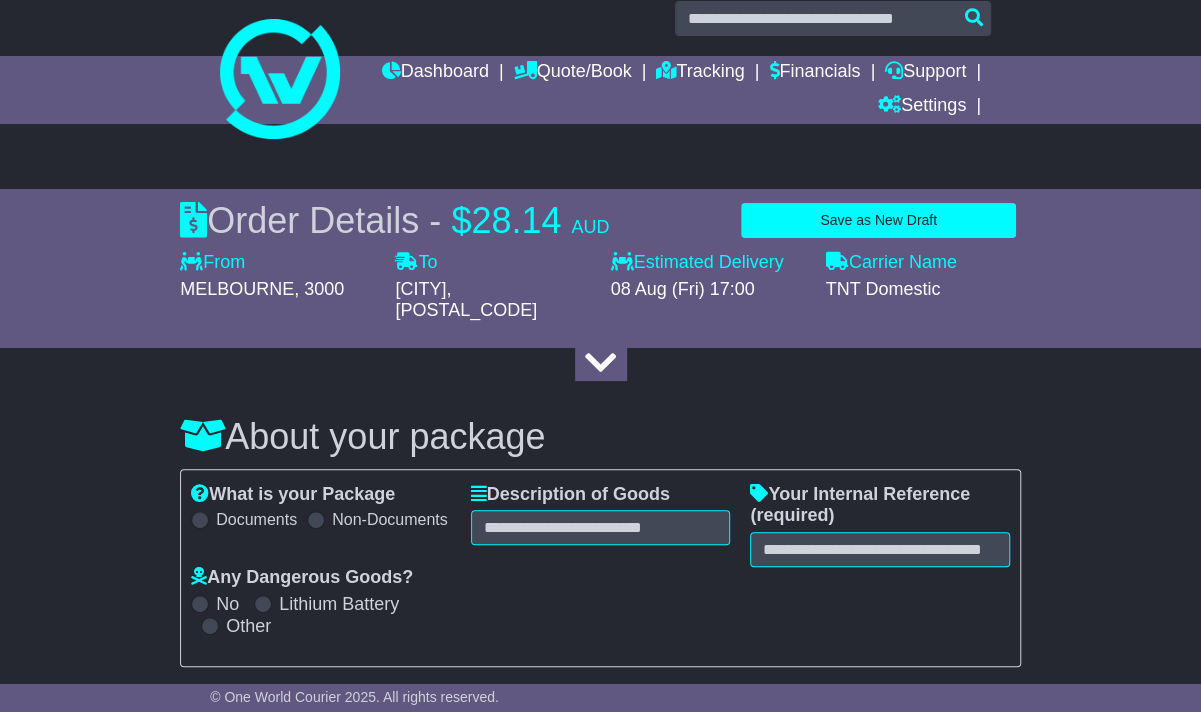 scroll, scrollTop: 0, scrollLeft: 0, axis: both 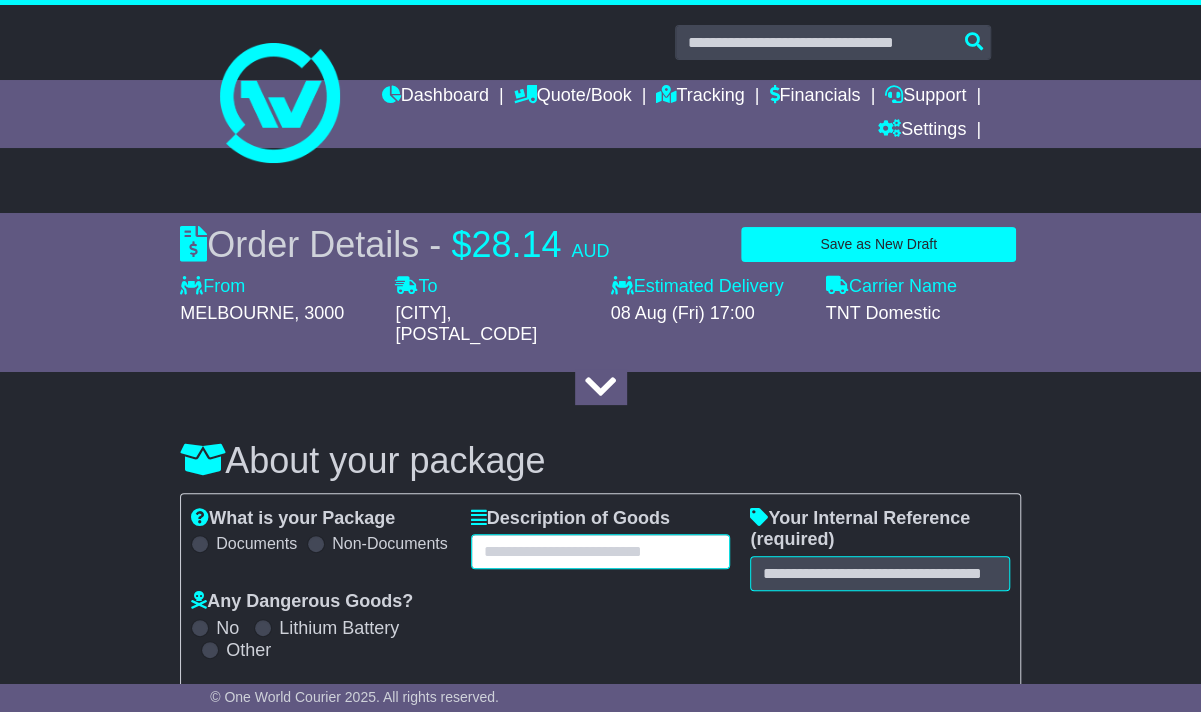 click at bounding box center [601, 551] 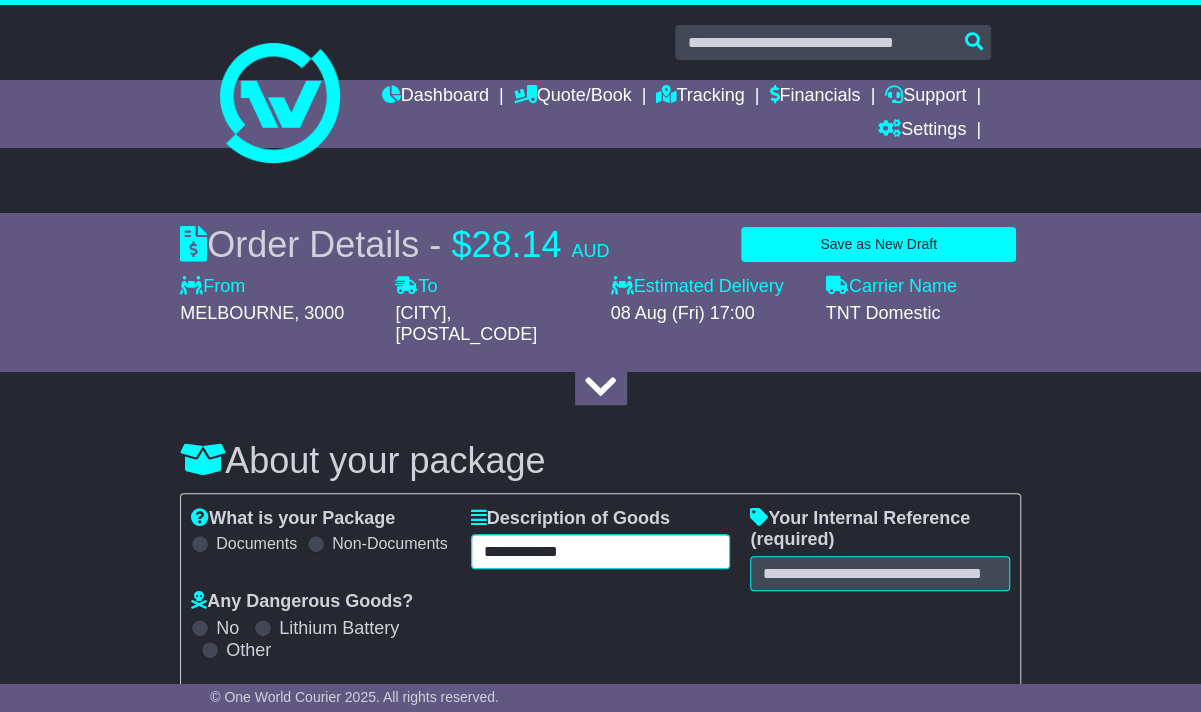 type on "**********" 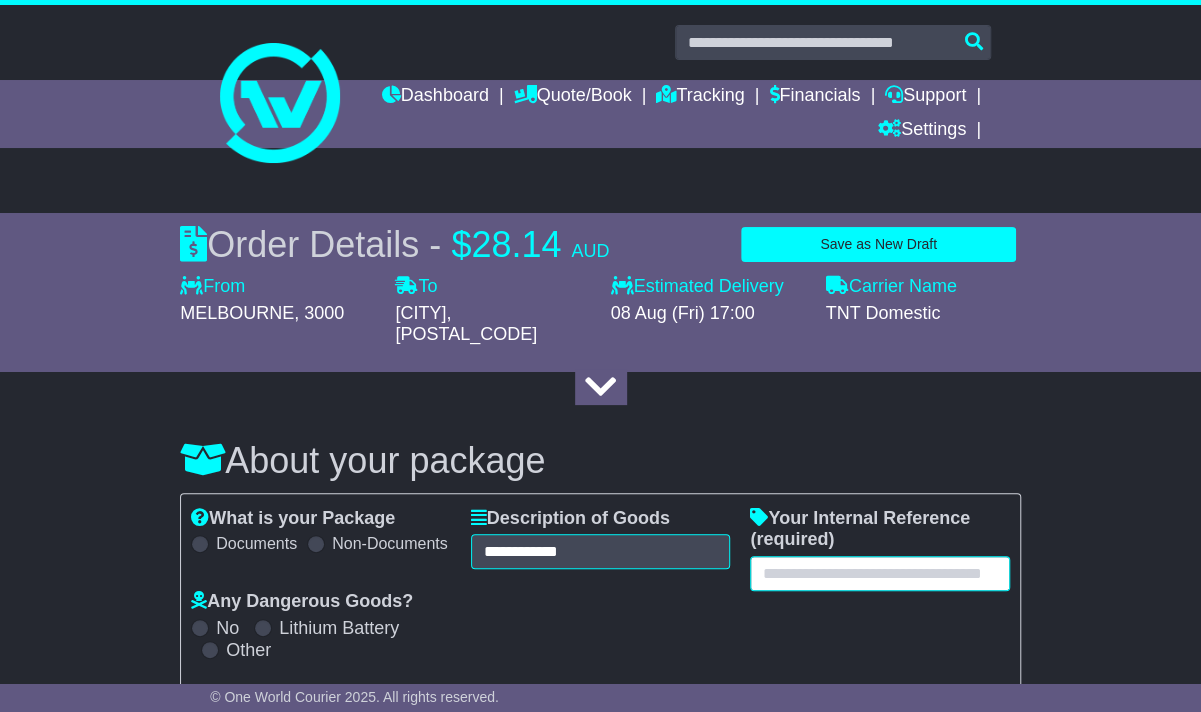 click at bounding box center (880, 573) 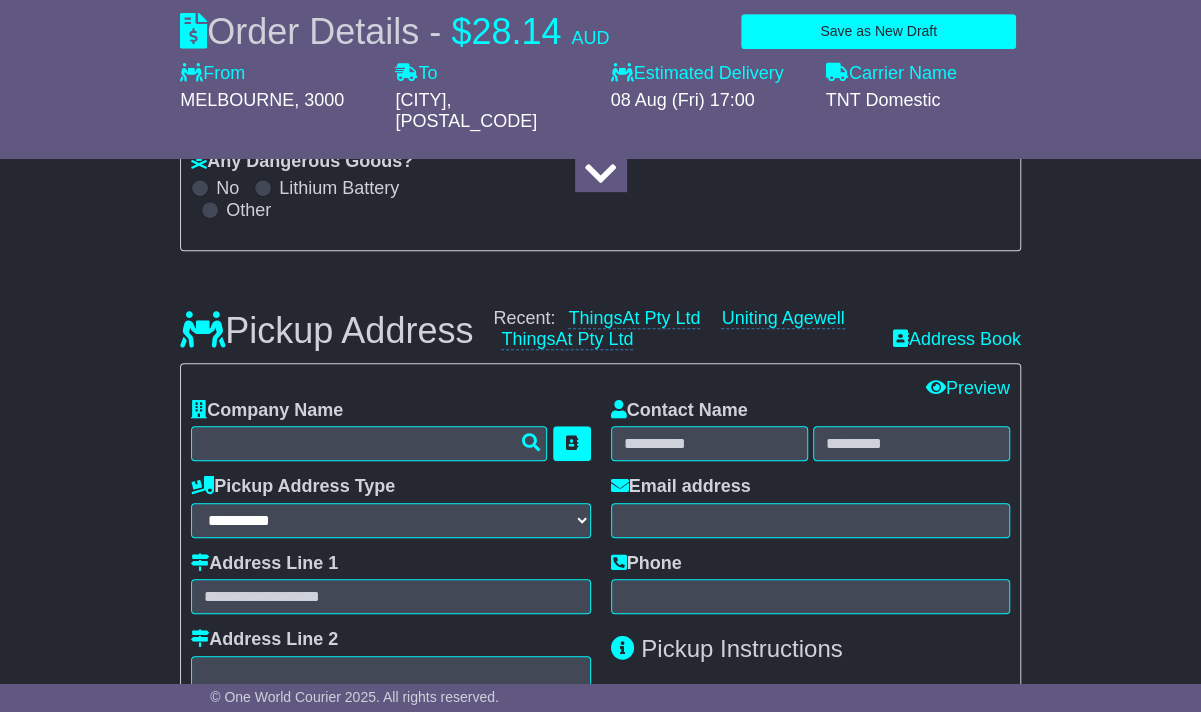 scroll, scrollTop: 441, scrollLeft: 0, axis: vertical 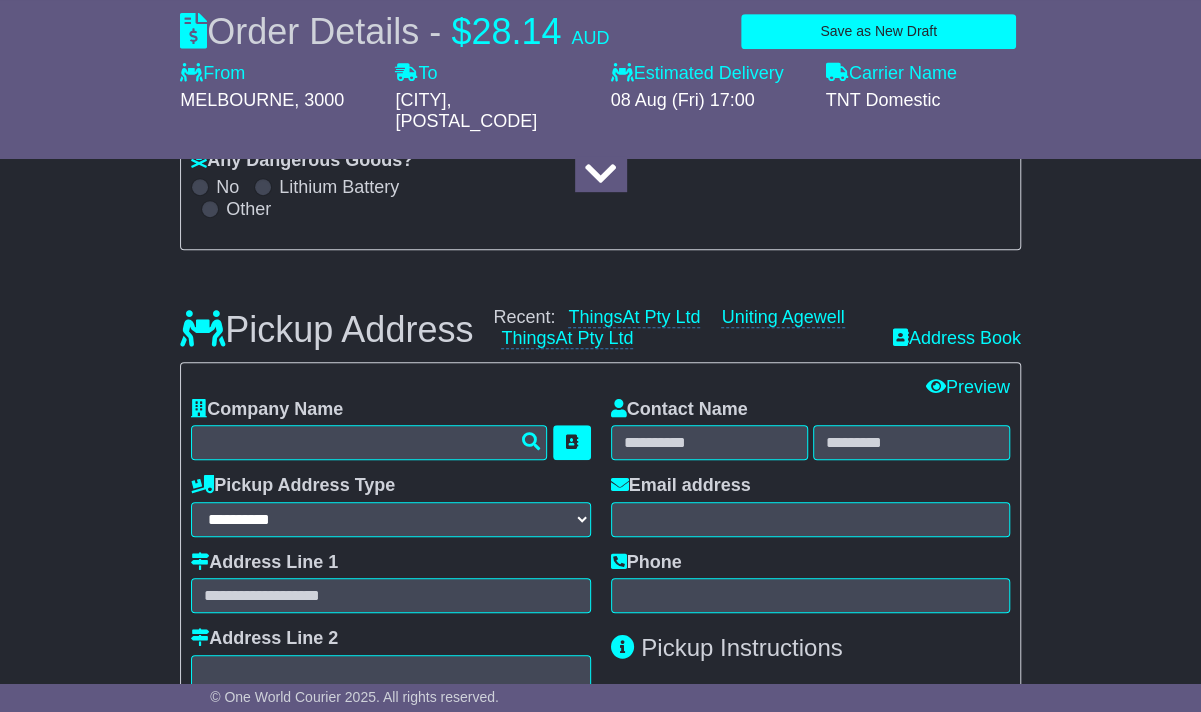 type on "*******" 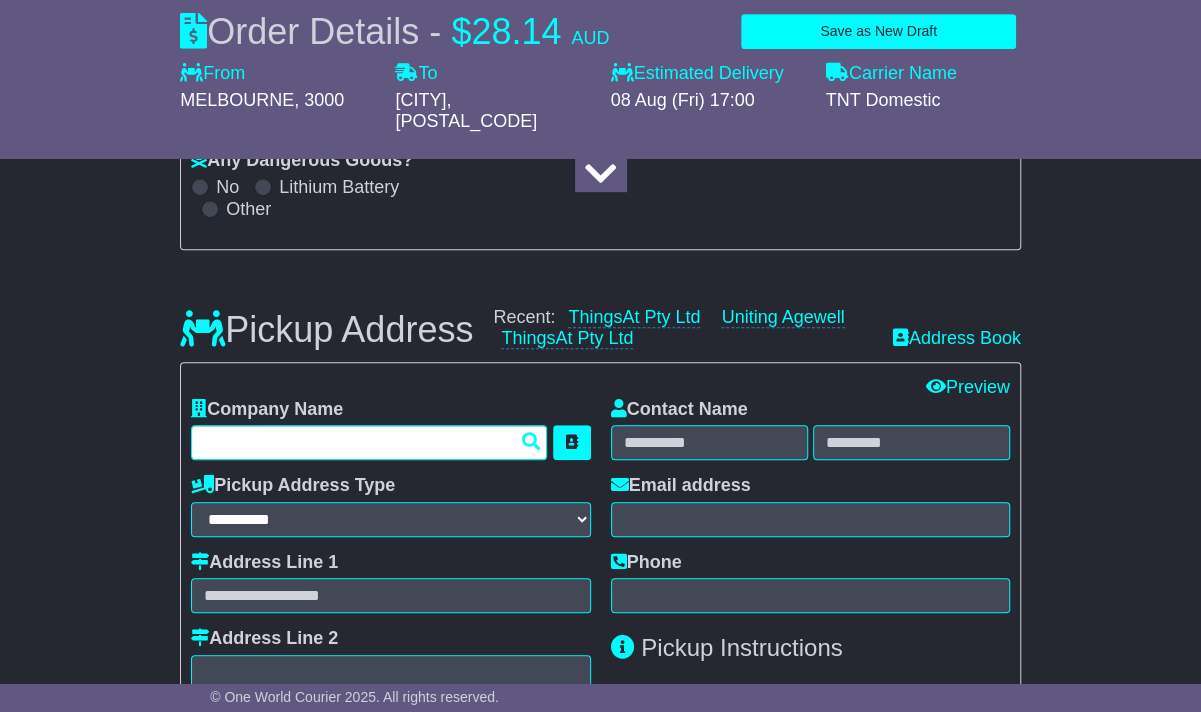click at bounding box center [369, 442] 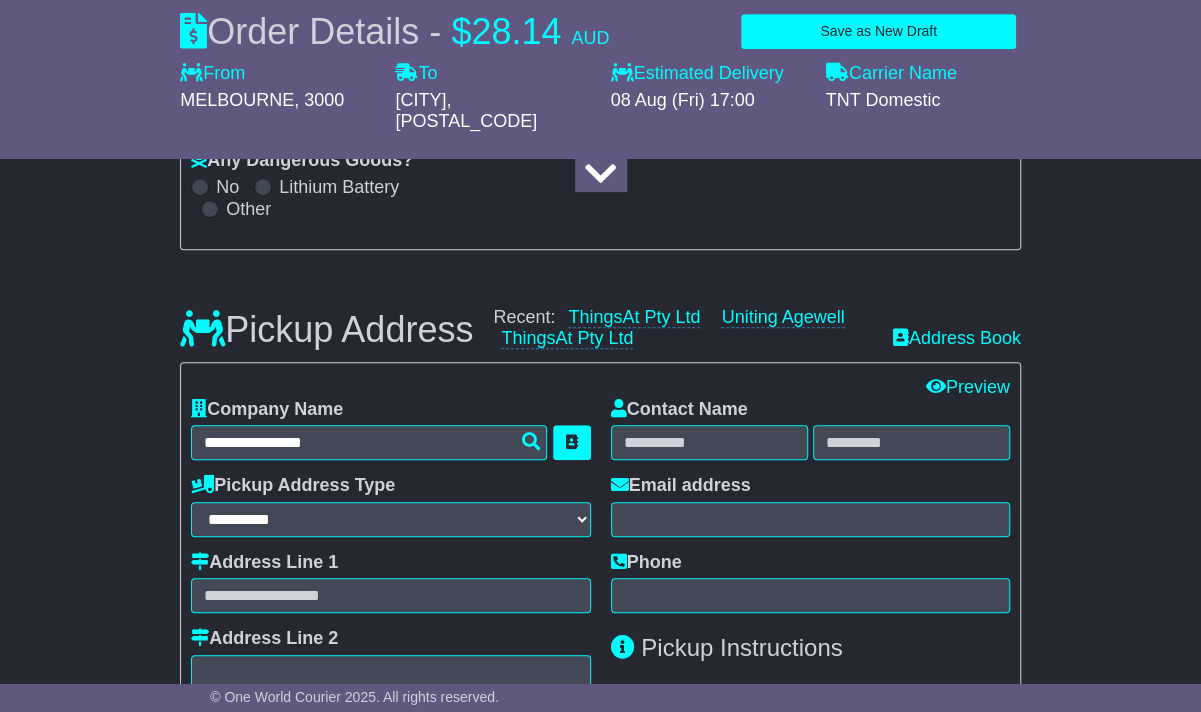 type on "**********" 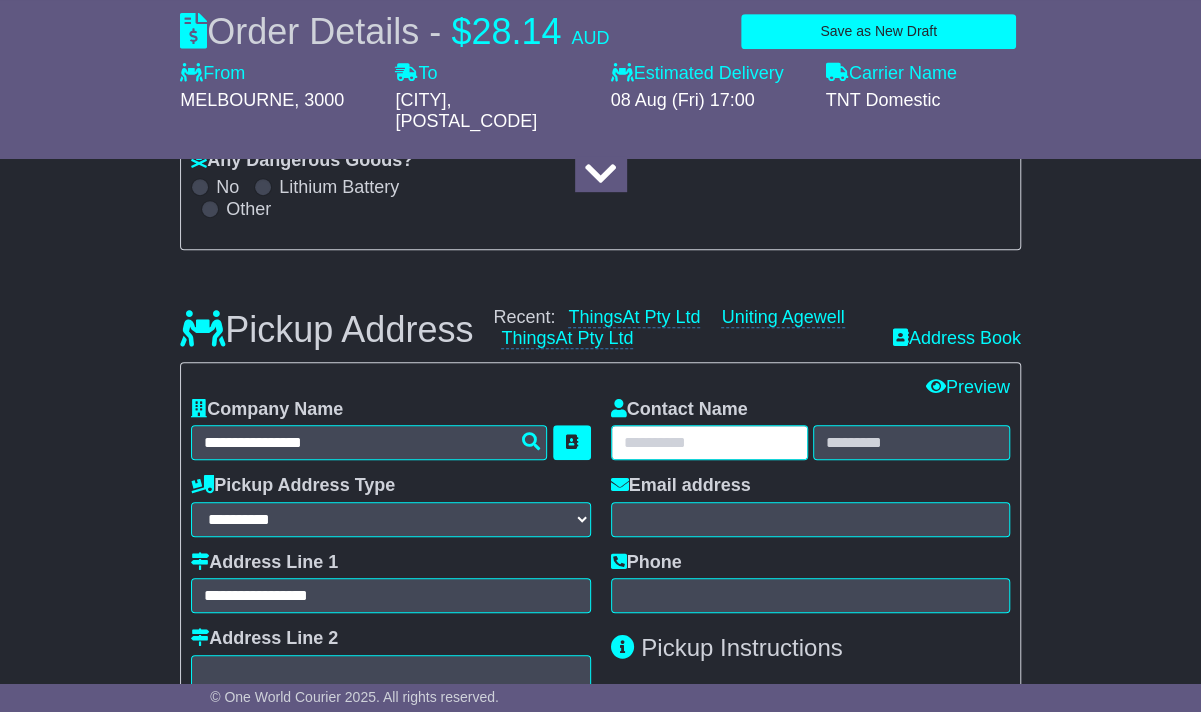 type on "***" 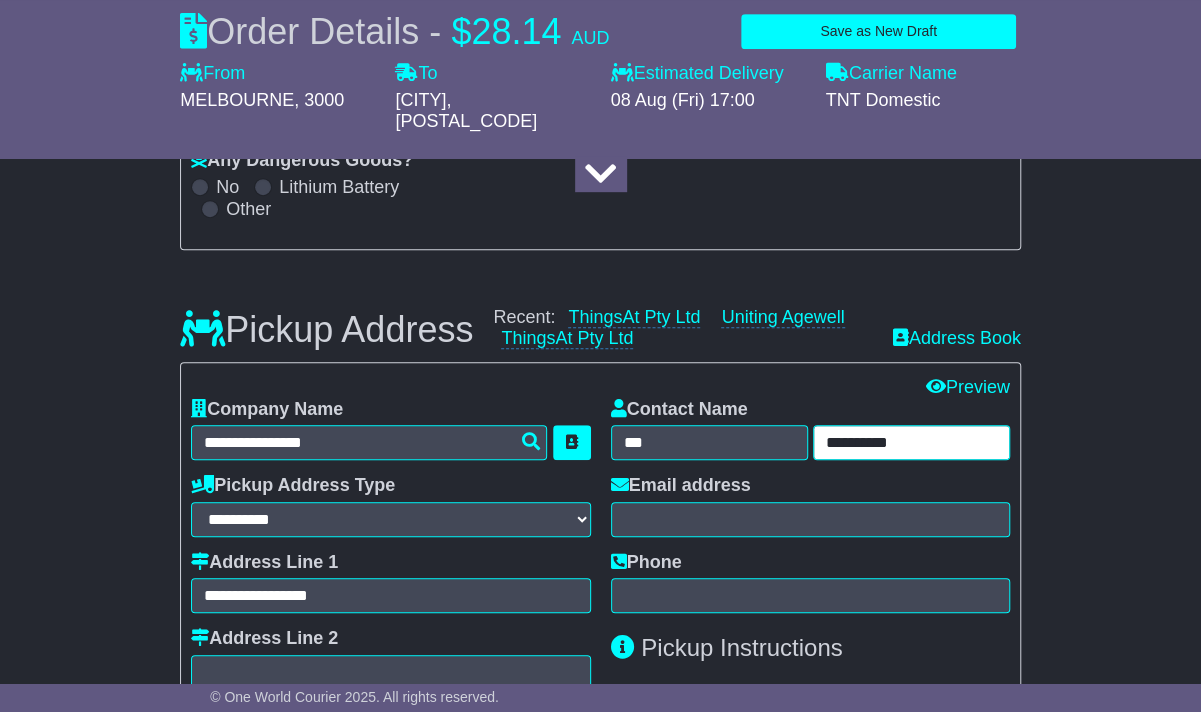 type on "**********" 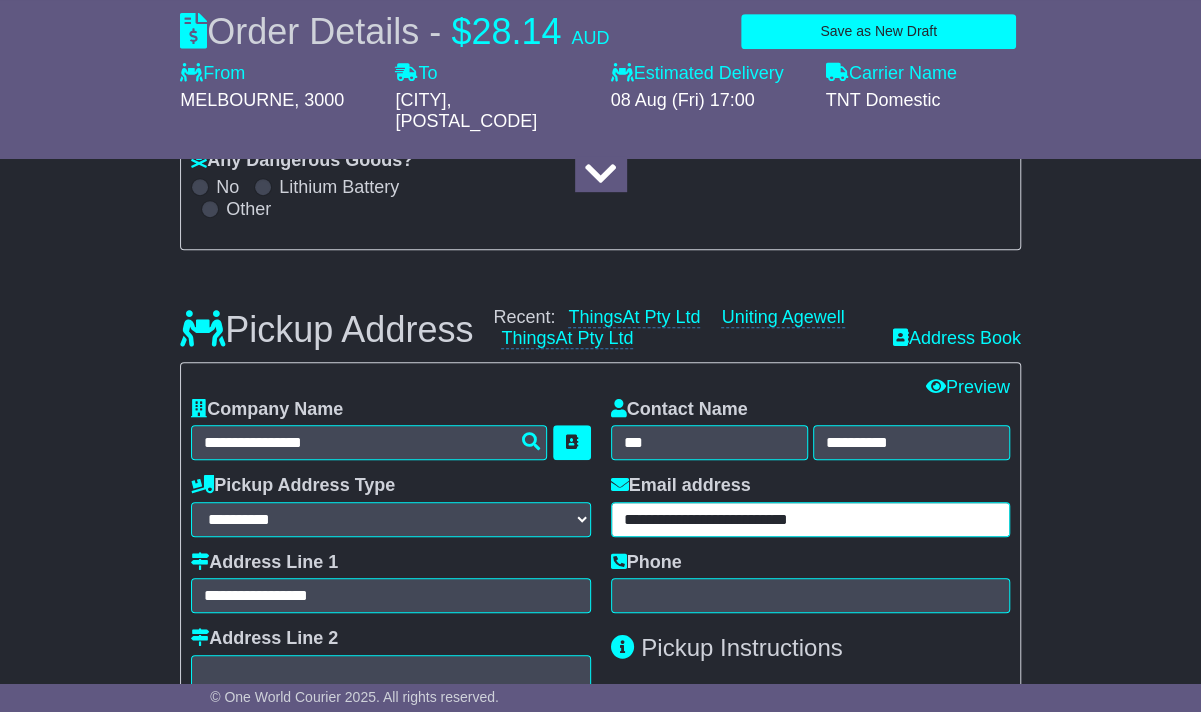 type on "**********" 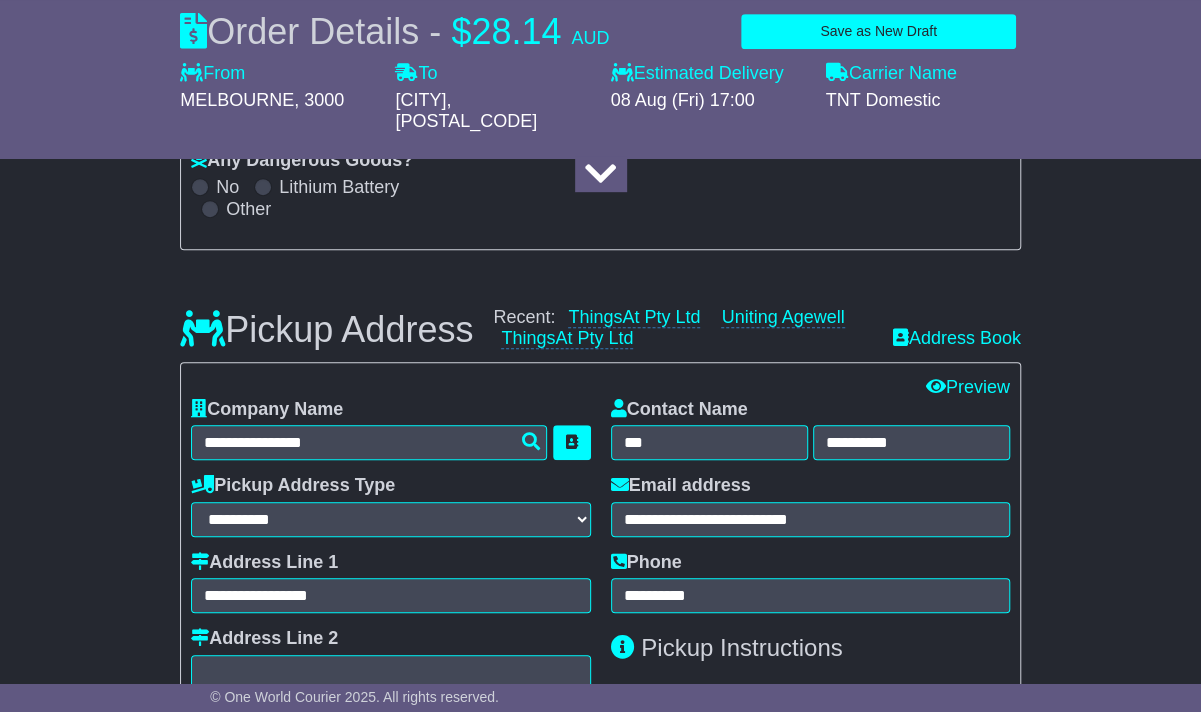 type on "**********" 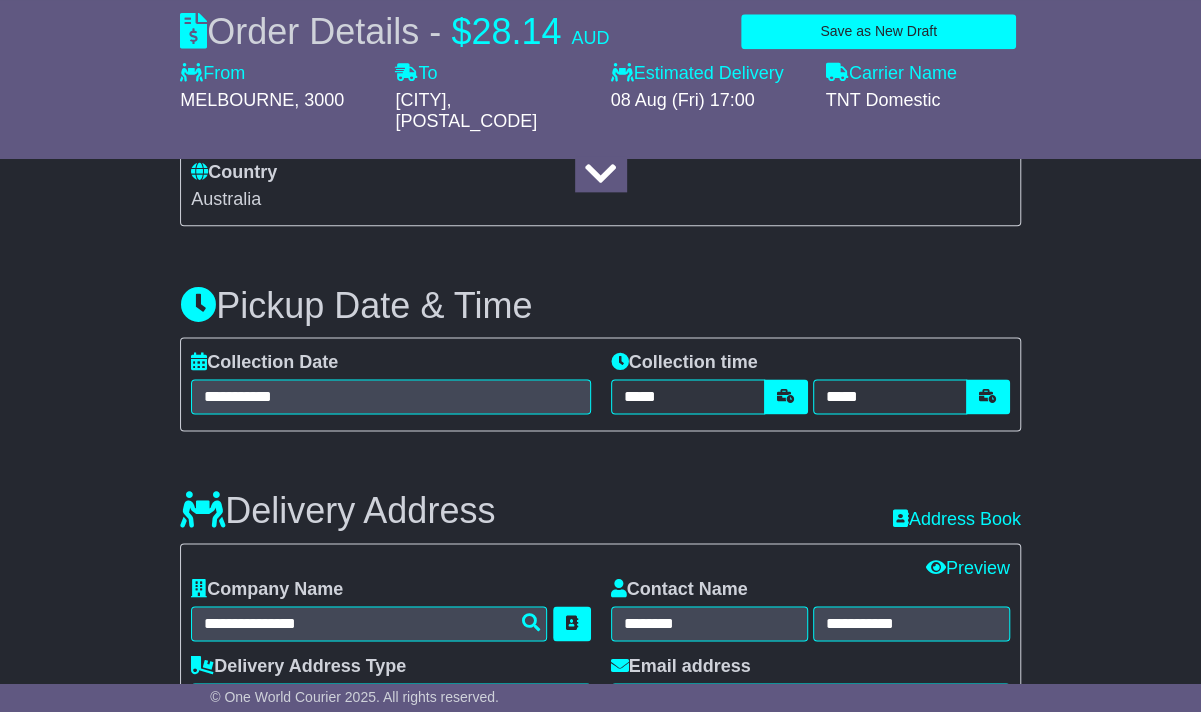 scroll, scrollTop: 1299, scrollLeft: 0, axis: vertical 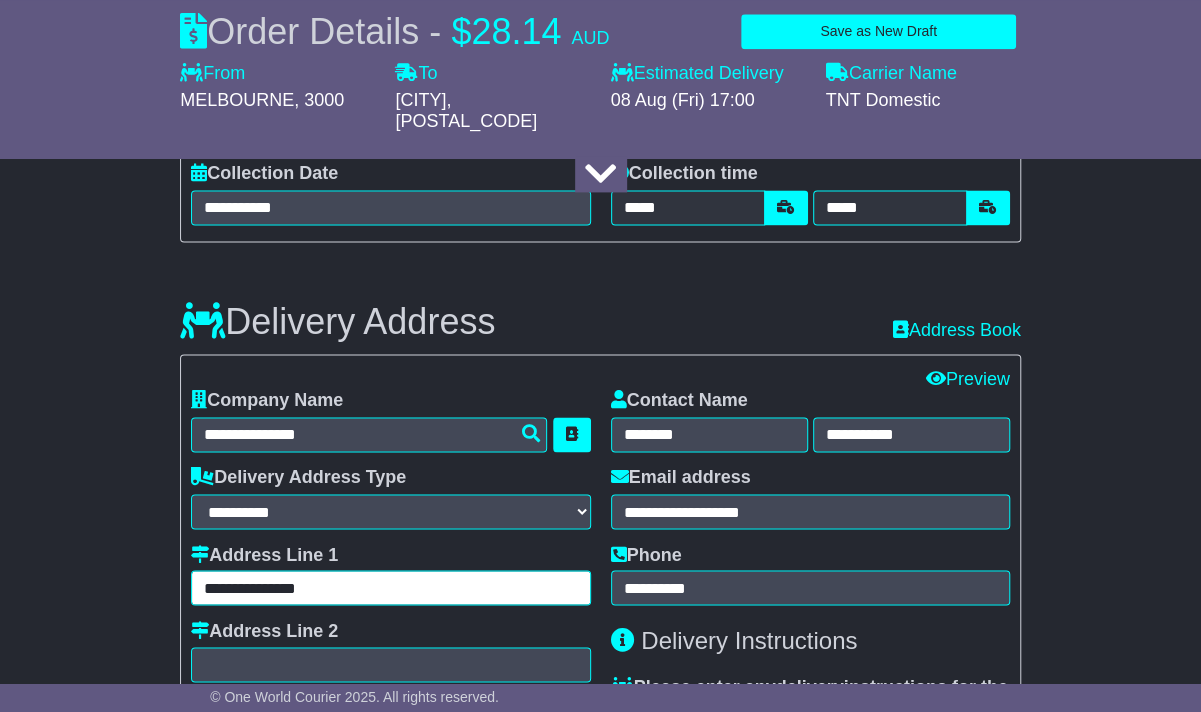 drag, startPoint x: 349, startPoint y: 566, endPoint x: 162, endPoint y: 579, distance: 187.45132 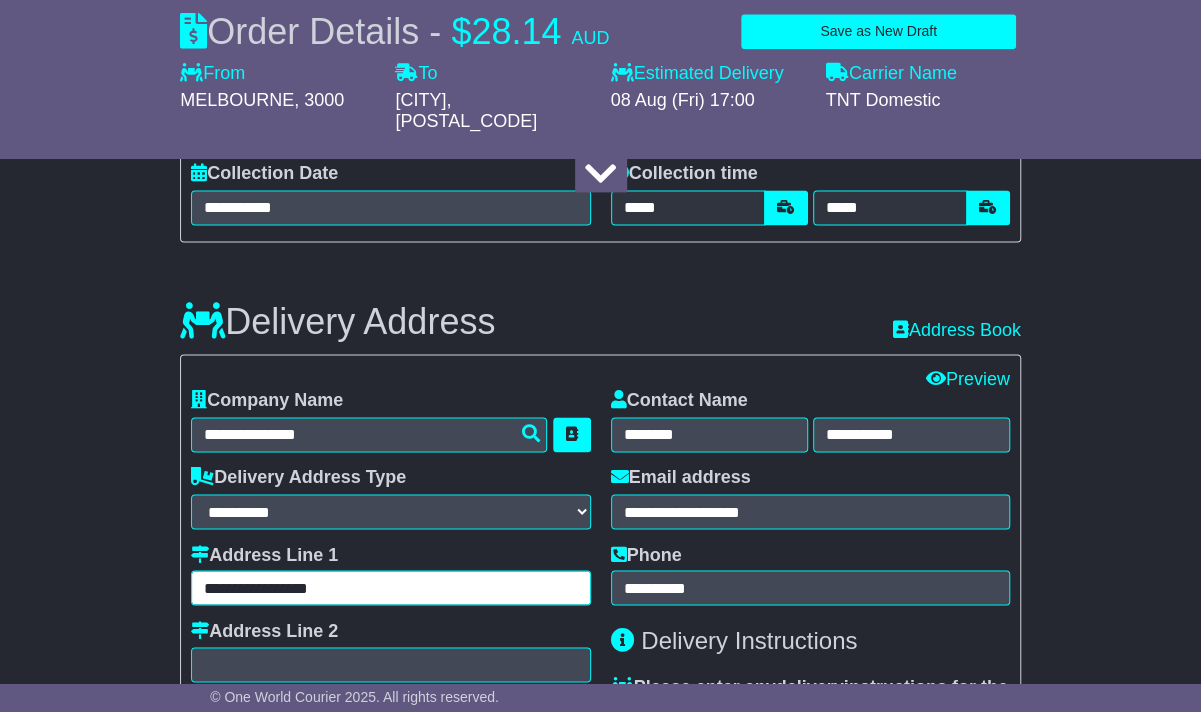 type on "**********" 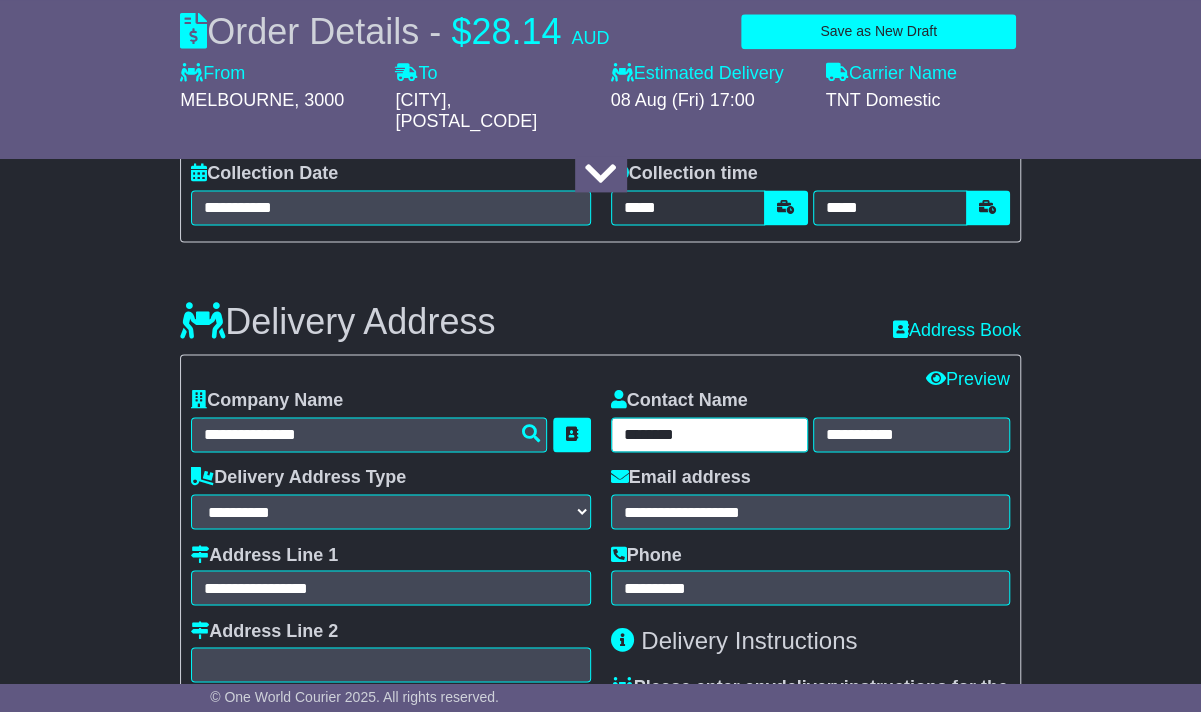 drag, startPoint x: 710, startPoint y: 409, endPoint x: 537, endPoint y: 395, distance: 173.56555 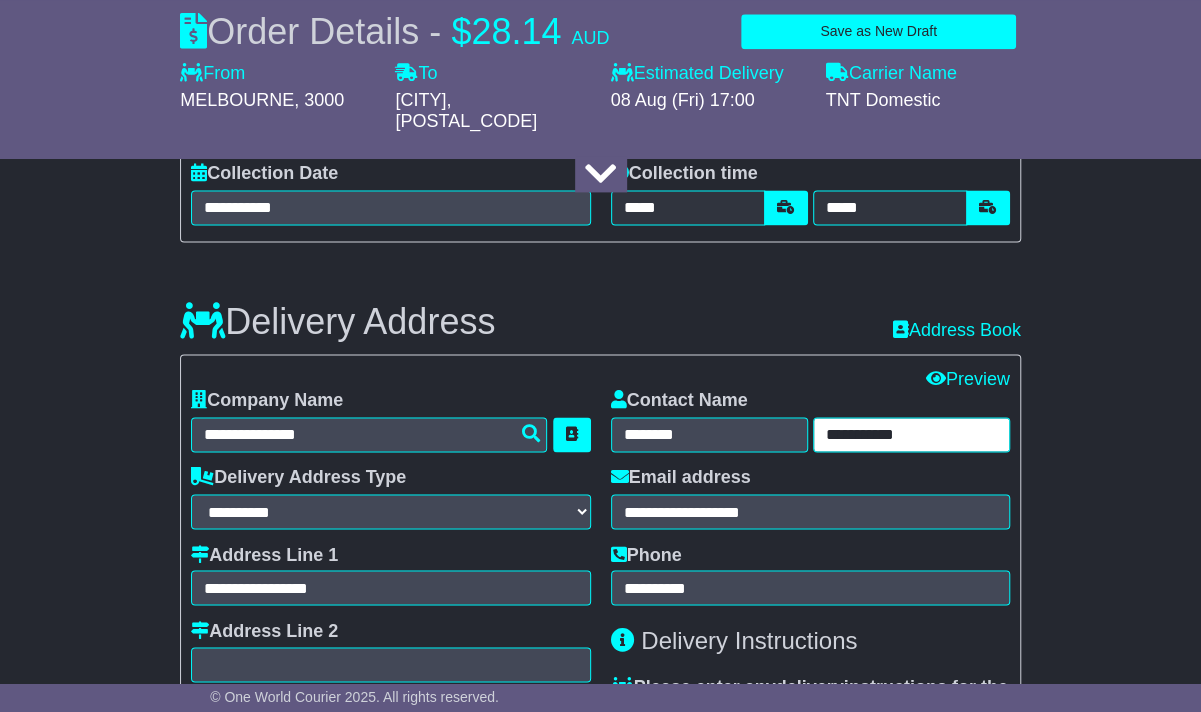 drag, startPoint x: 954, startPoint y: 411, endPoint x: 640, endPoint y: 397, distance: 314.31195 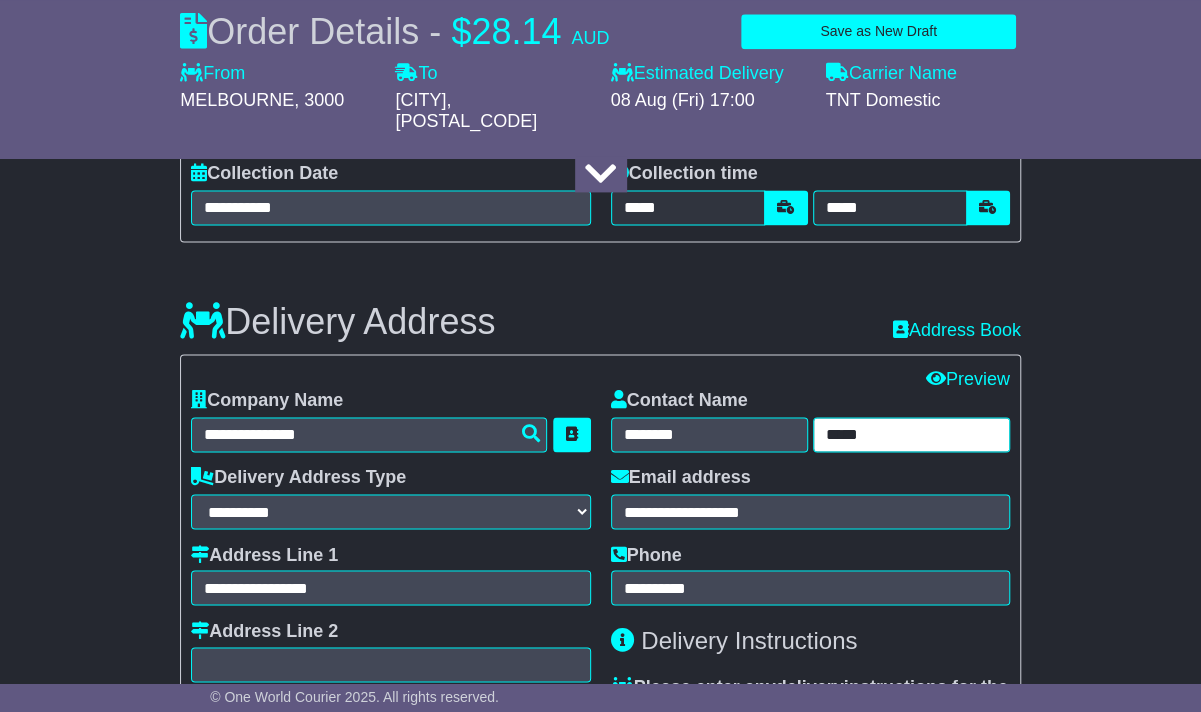 type on "*****" 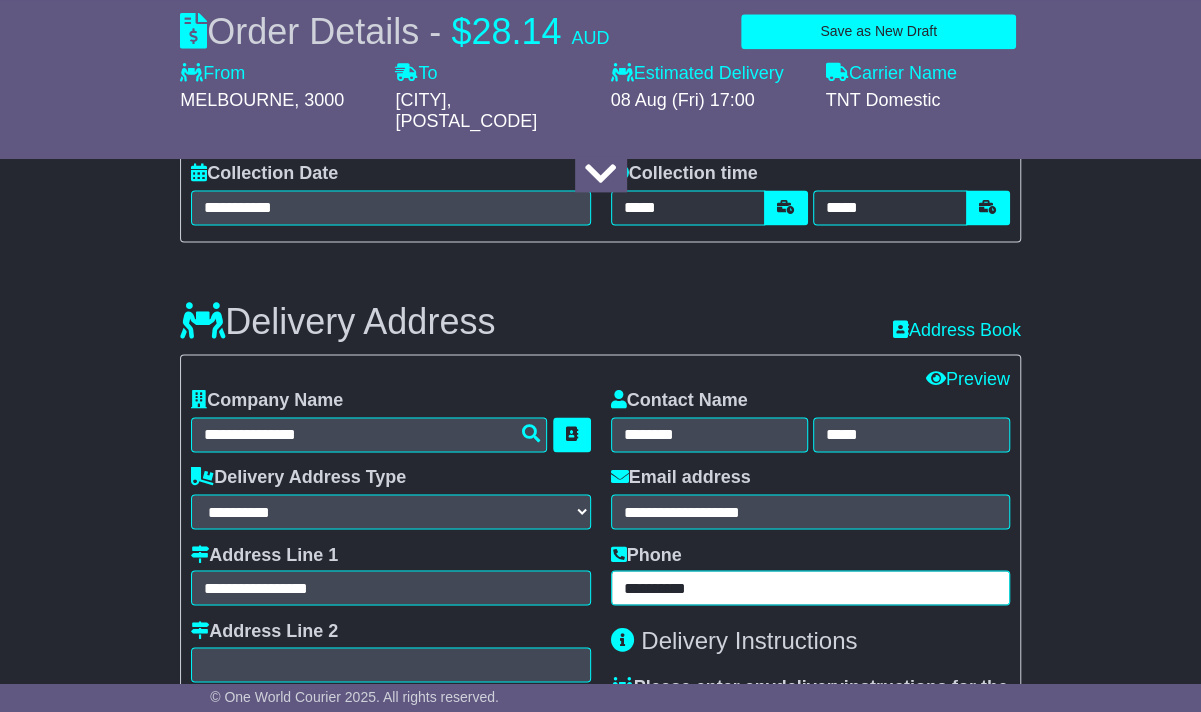 click on "**********" at bounding box center [810, 587] 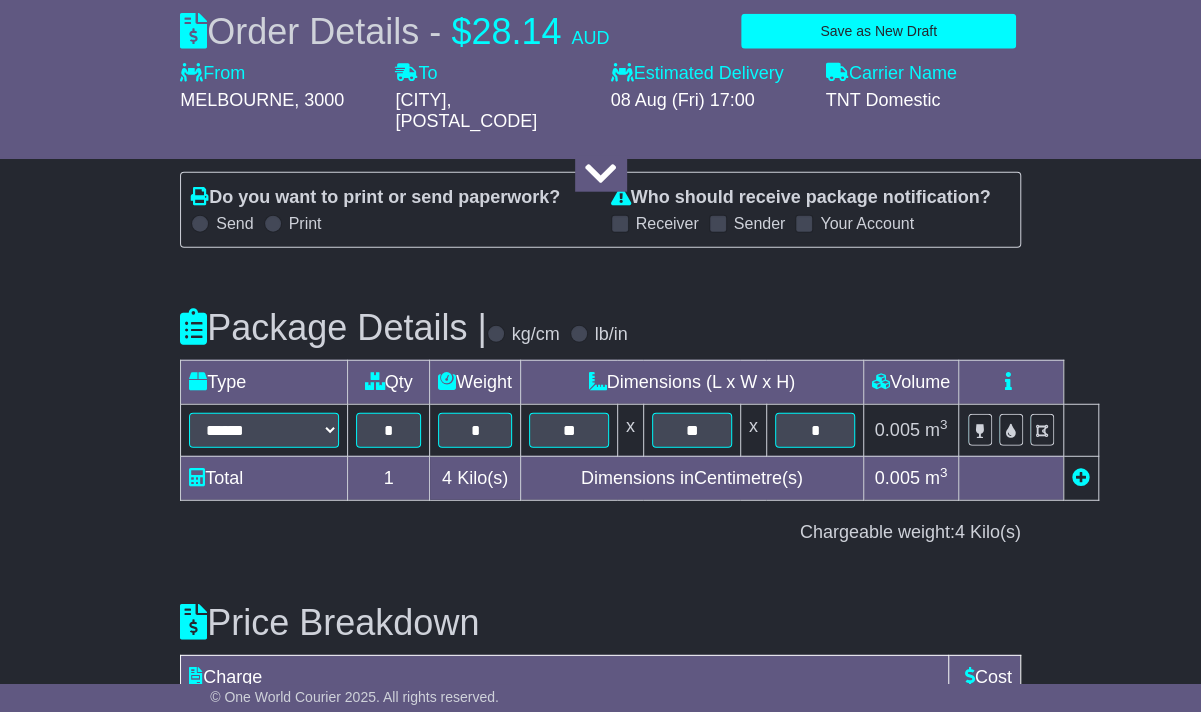 scroll, scrollTop: 2473, scrollLeft: 0, axis: vertical 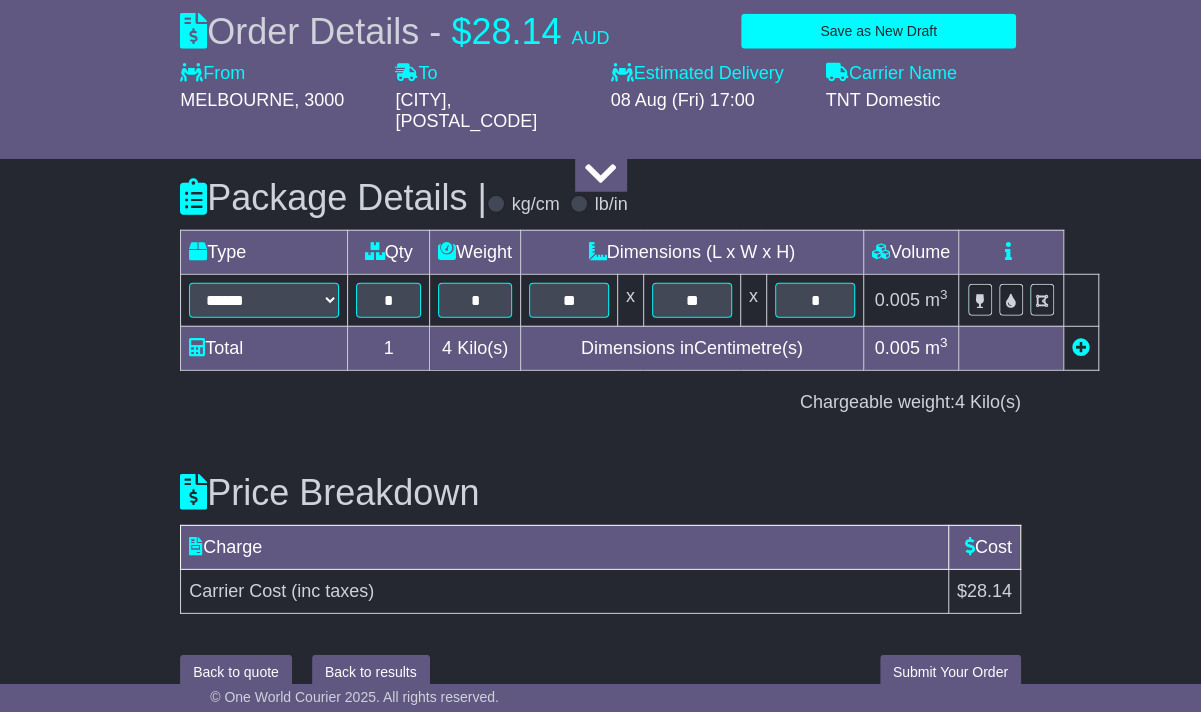 type on "**********" 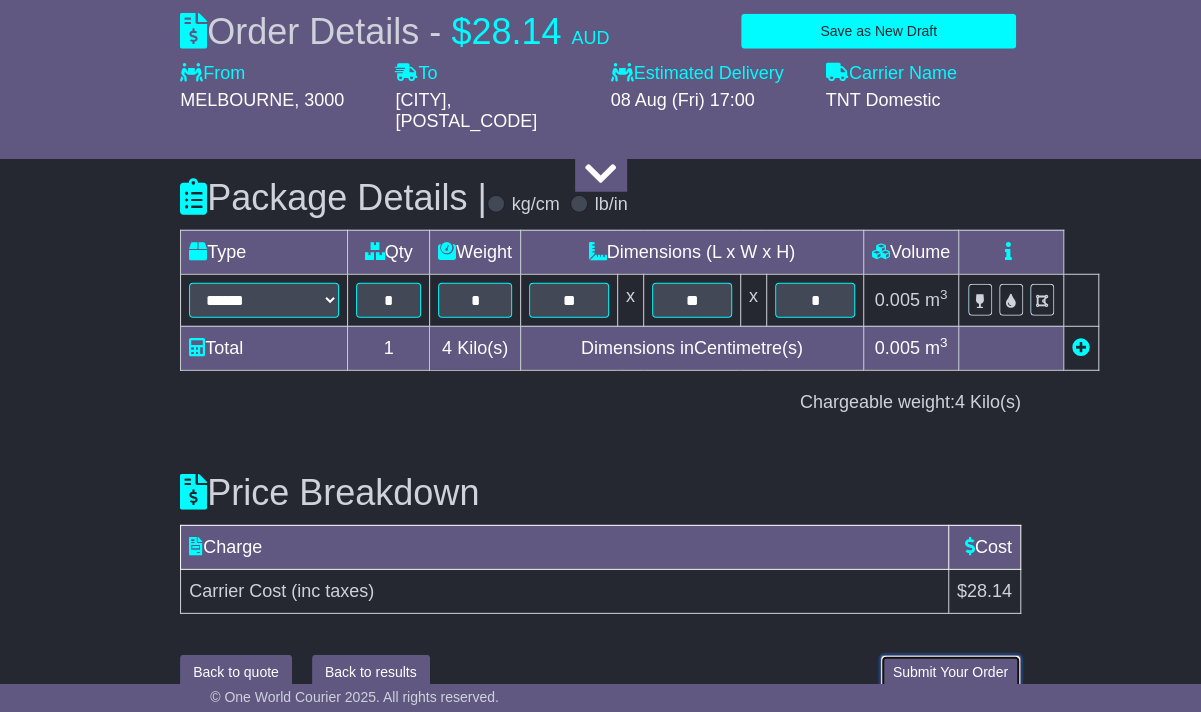 click on "Submit Your Order" at bounding box center [950, 672] 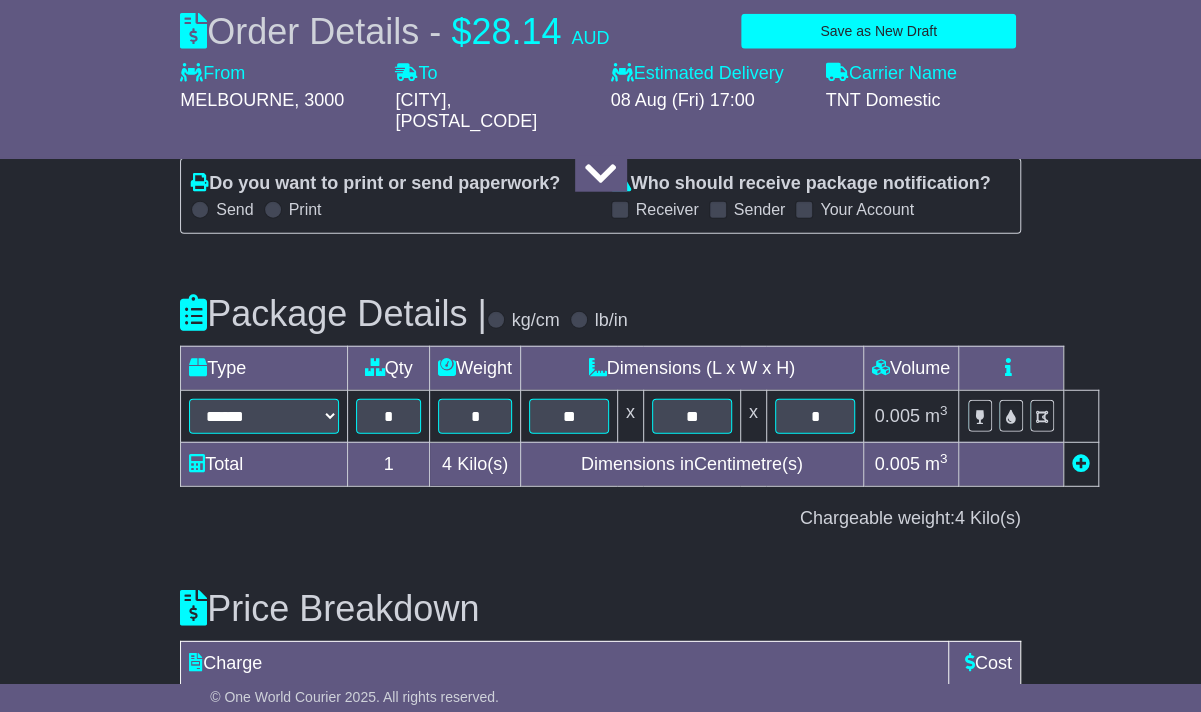 scroll, scrollTop: 2473, scrollLeft: 0, axis: vertical 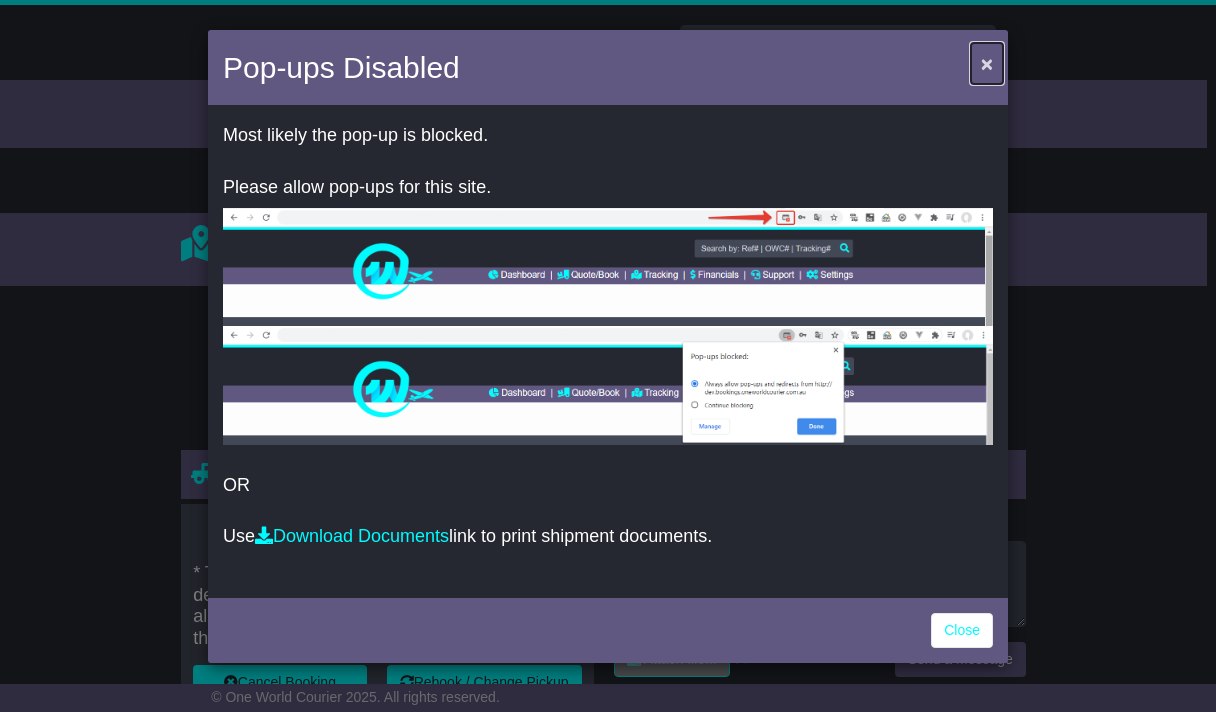 click on "×" at bounding box center [987, 63] 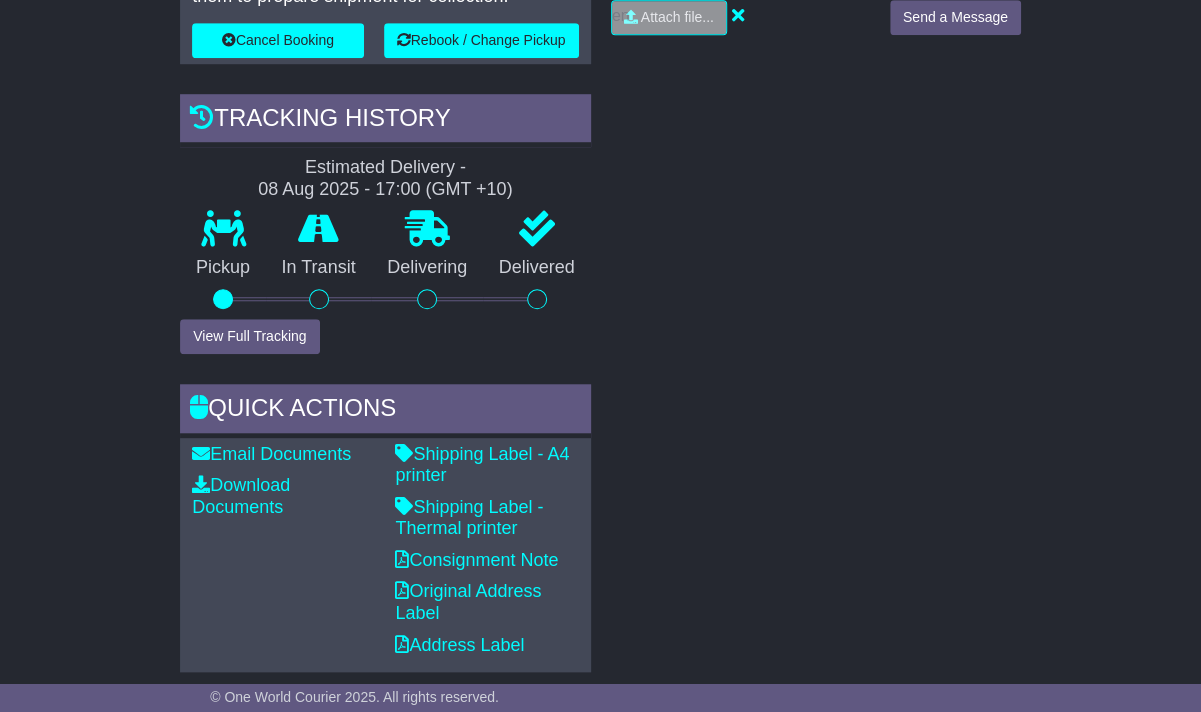 scroll, scrollTop: 643, scrollLeft: 0, axis: vertical 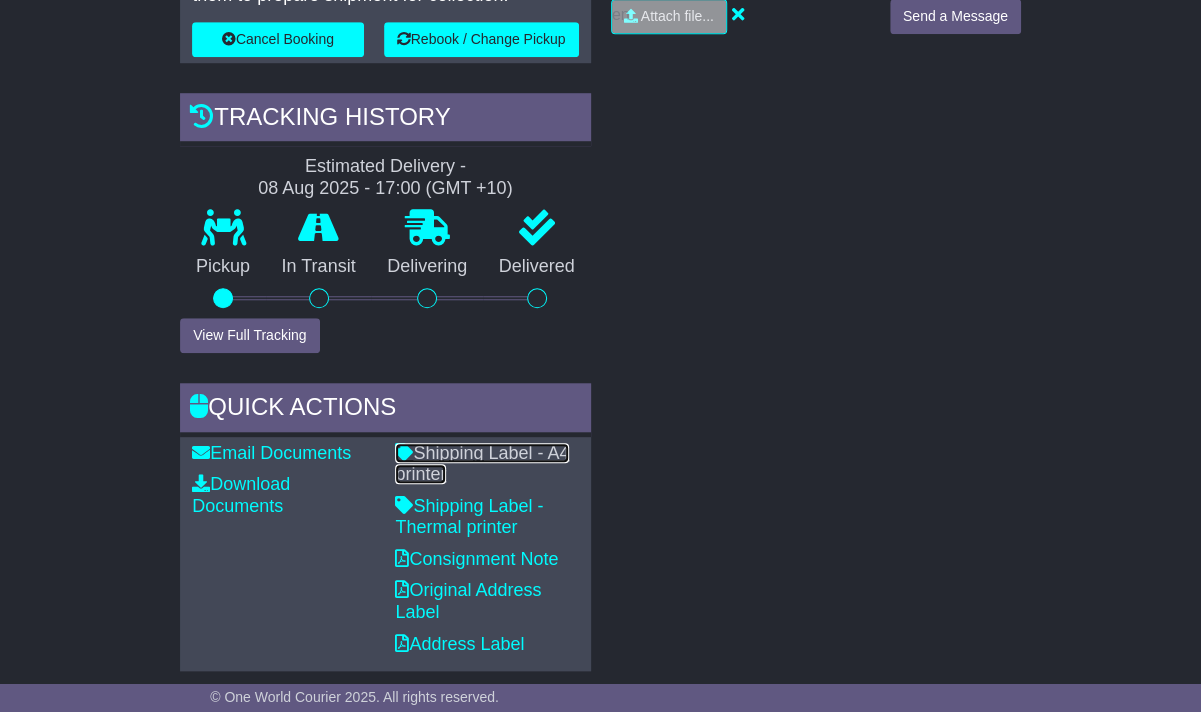 click on "Shipping Label - A4 printer" at bounding box center [482, 464] 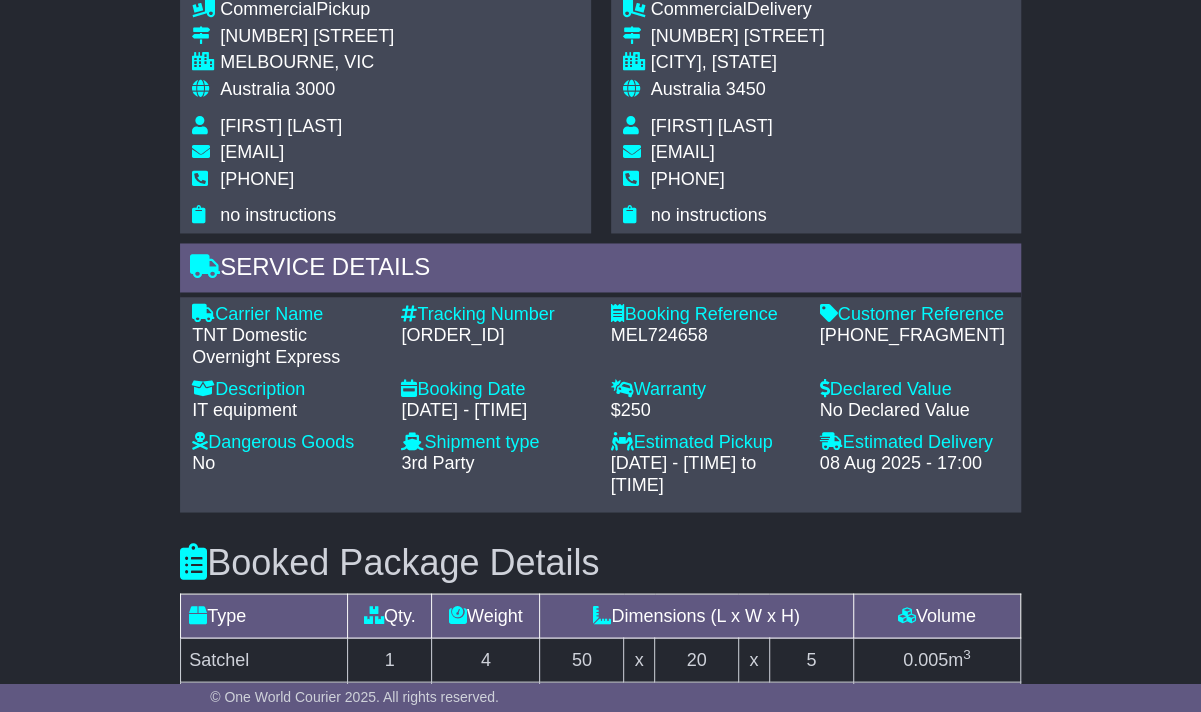 scroll, scrollTop: 1484, scrollLeft: 0, axis: vertical 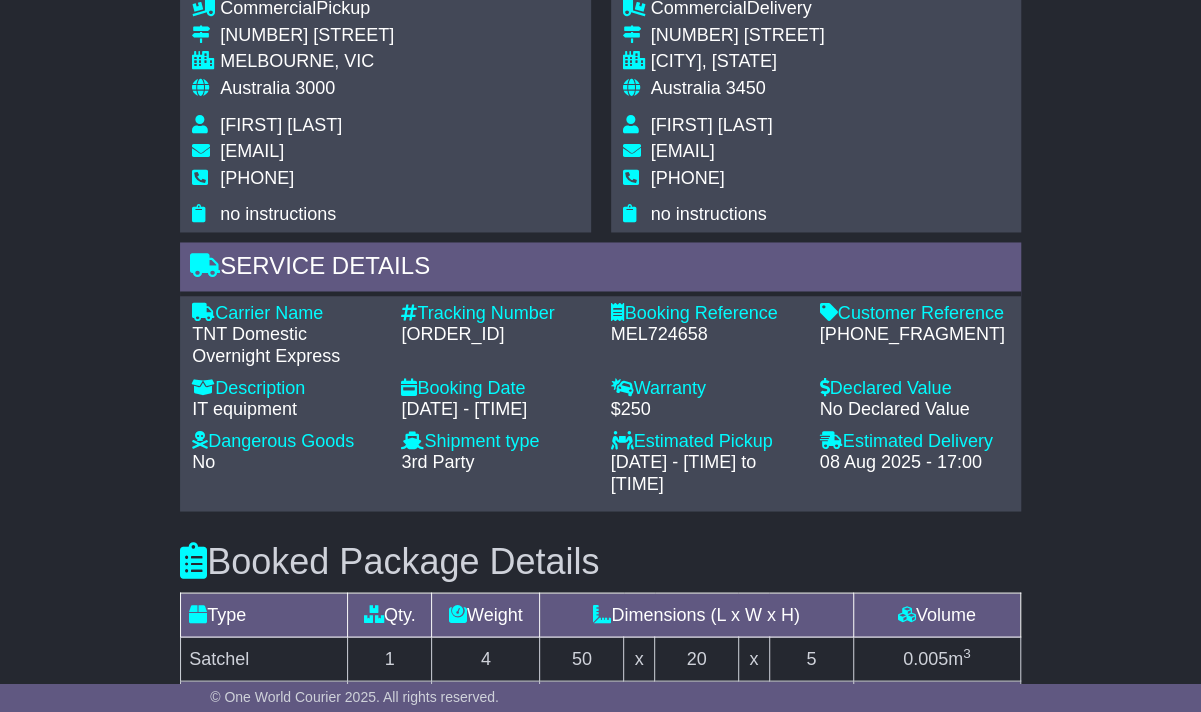 drag, startPoint x: 402, startPoint y: 330, endPoint x: 534, endPoint y: 343, distance: 132.63861 